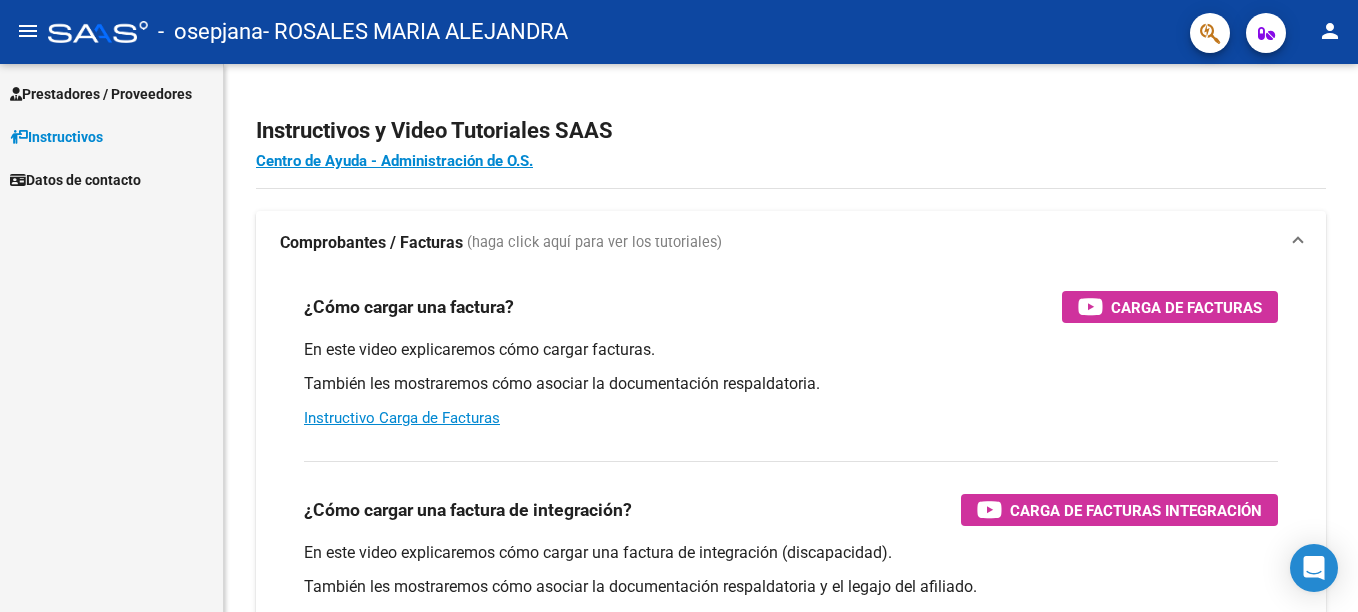scroll, scrollTop: 0, scrollLeft: 0, axis: both 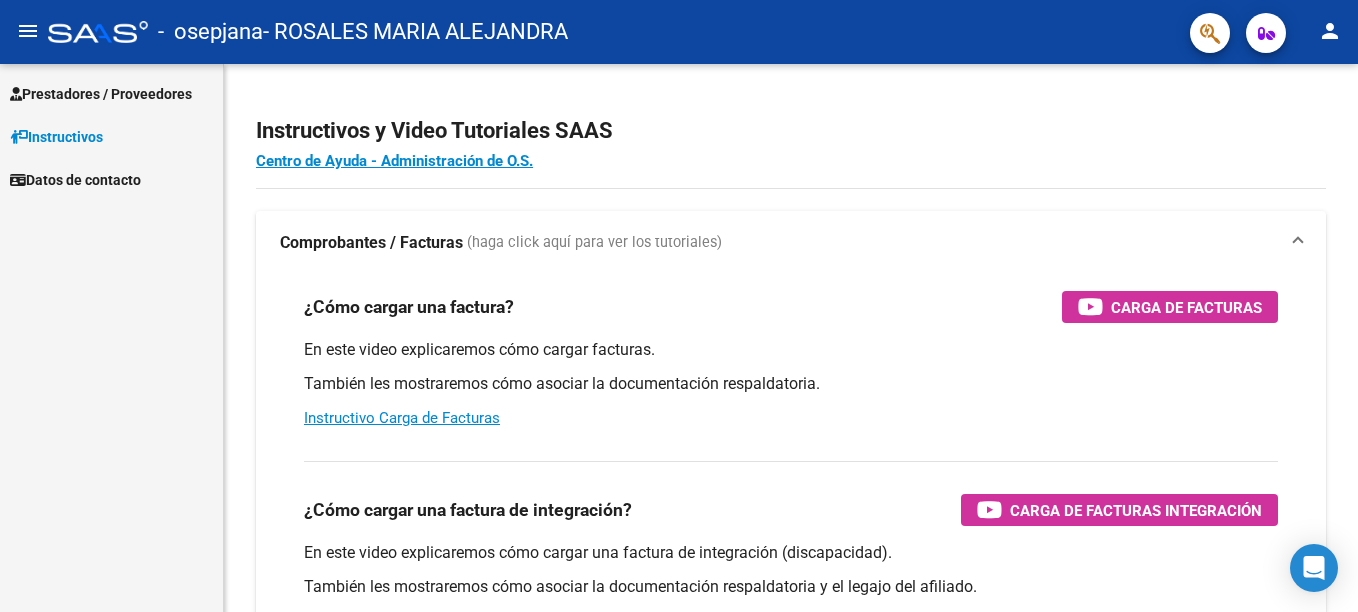click on "Prestadores / Proveedores" at bounding box center [101, 94] 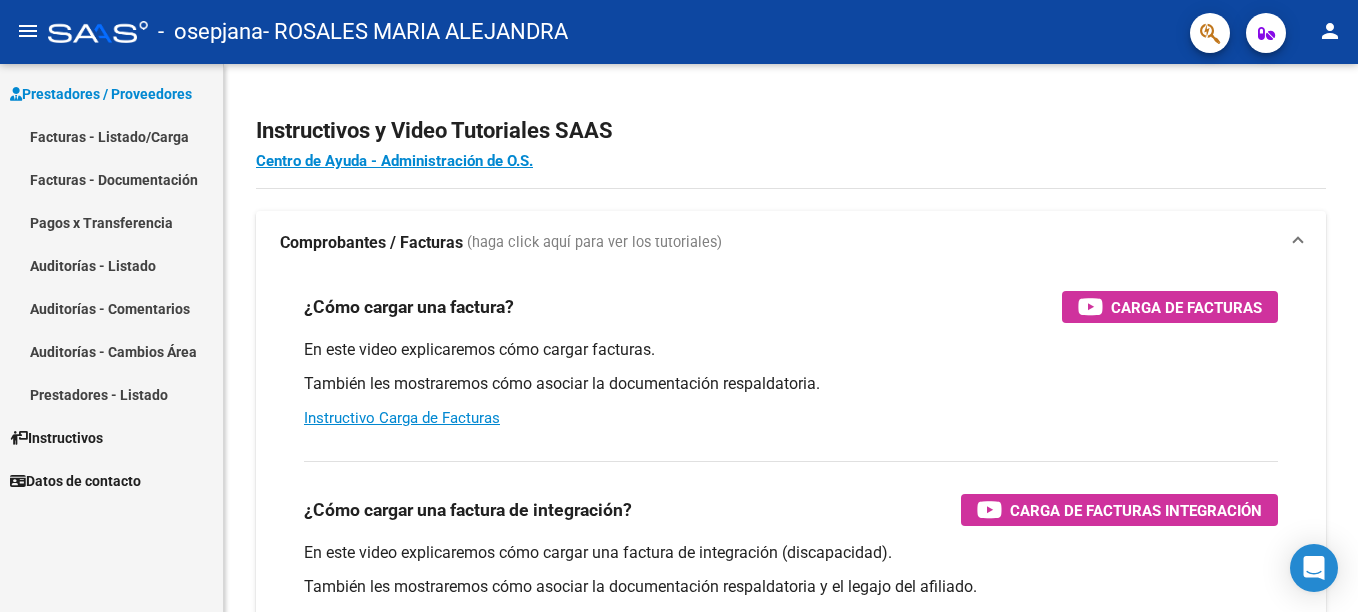 click on "Facturas - Documentación" at bounding box center [111, 179] 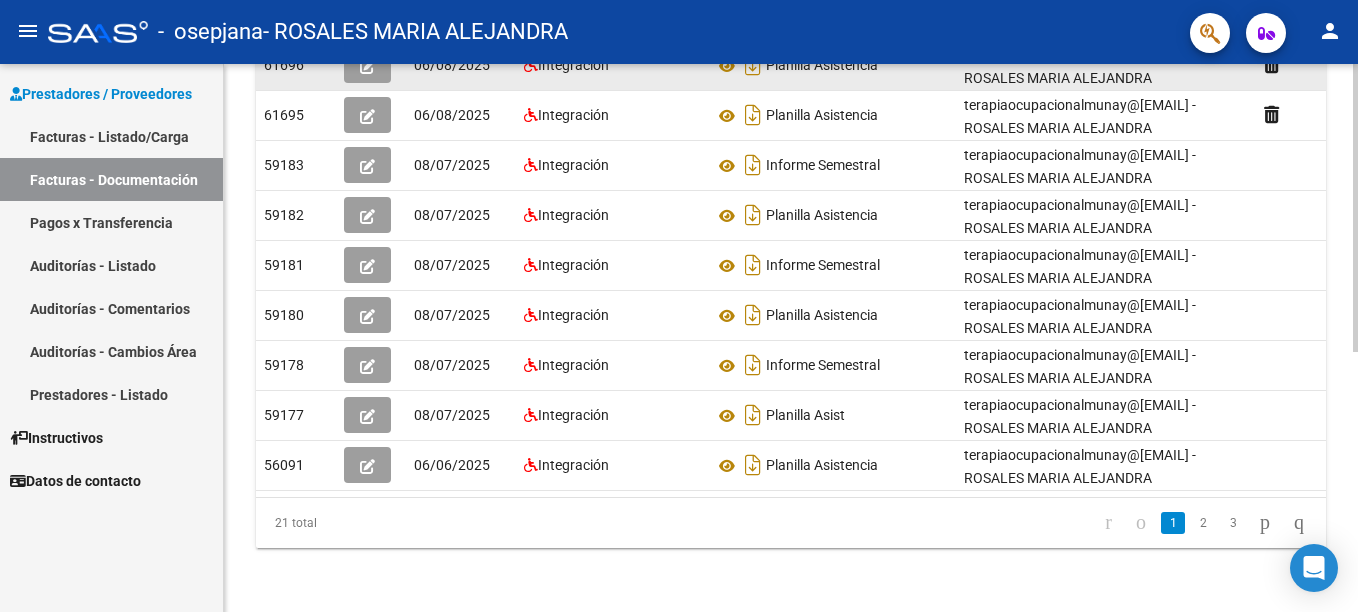 scroll, scrollTop: 495, scrollLeft: 0, axis: vertical 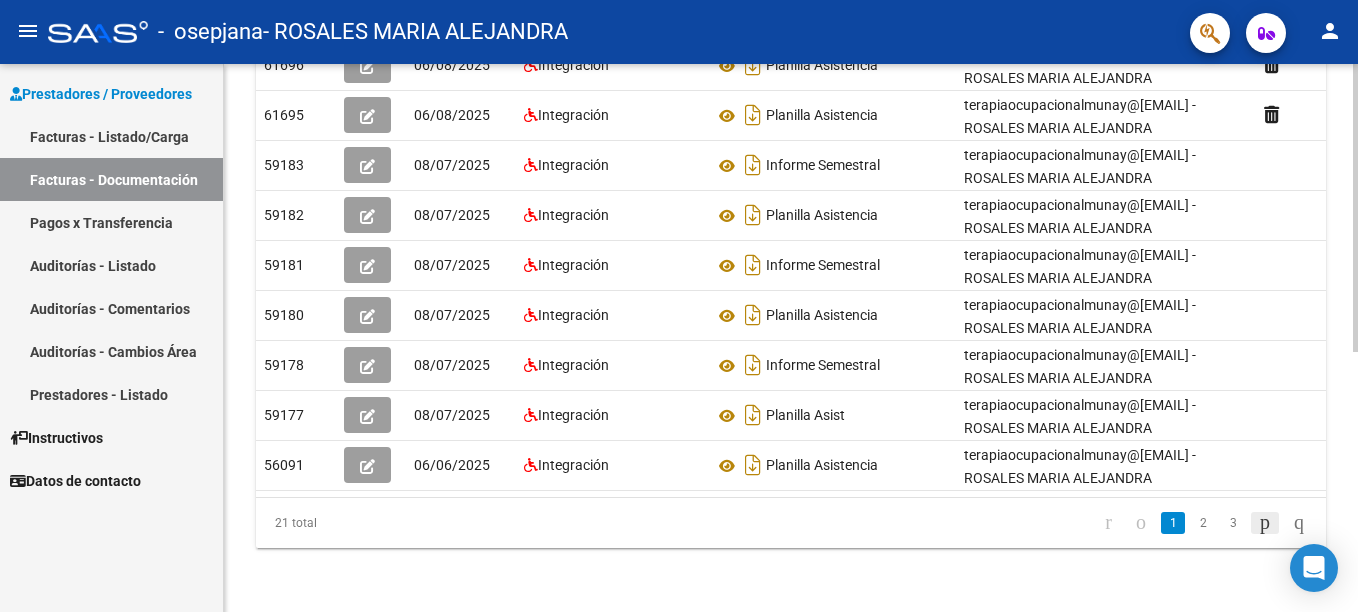 click 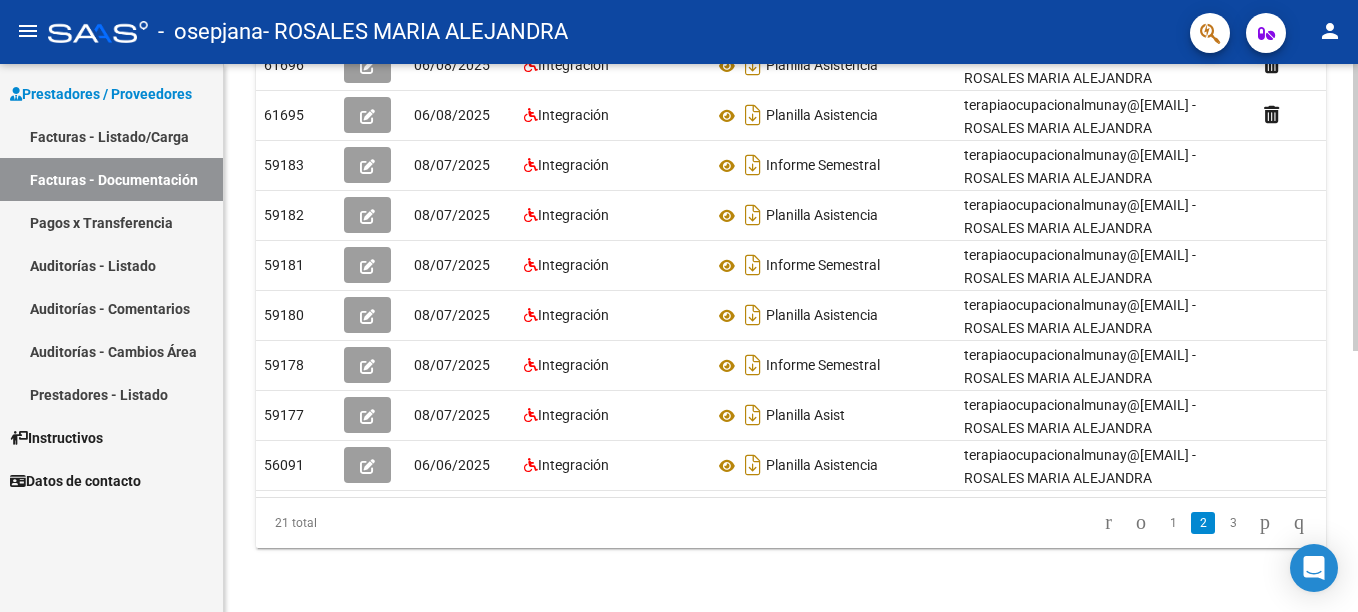 click on "21 total   1   2   3" 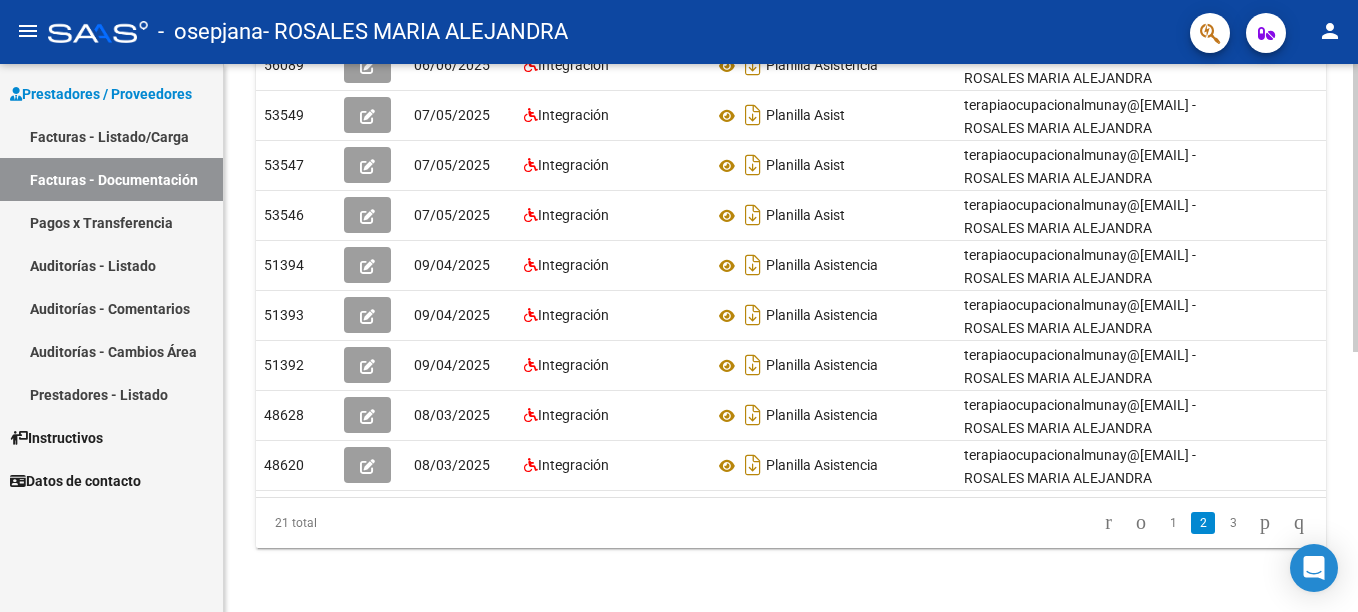 scroll, scrollTop: 495, scrollLeft: 0, axis: vertical 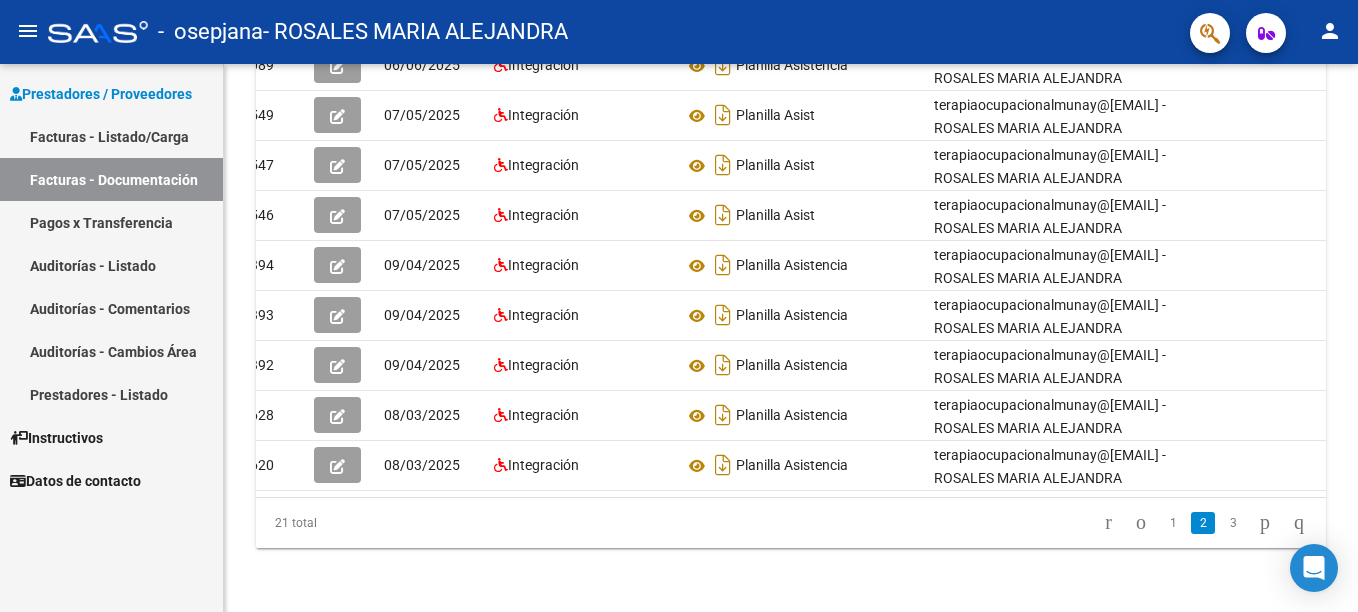 click on "Facturas - Listado/Carga" at bounding box center [111, 136] 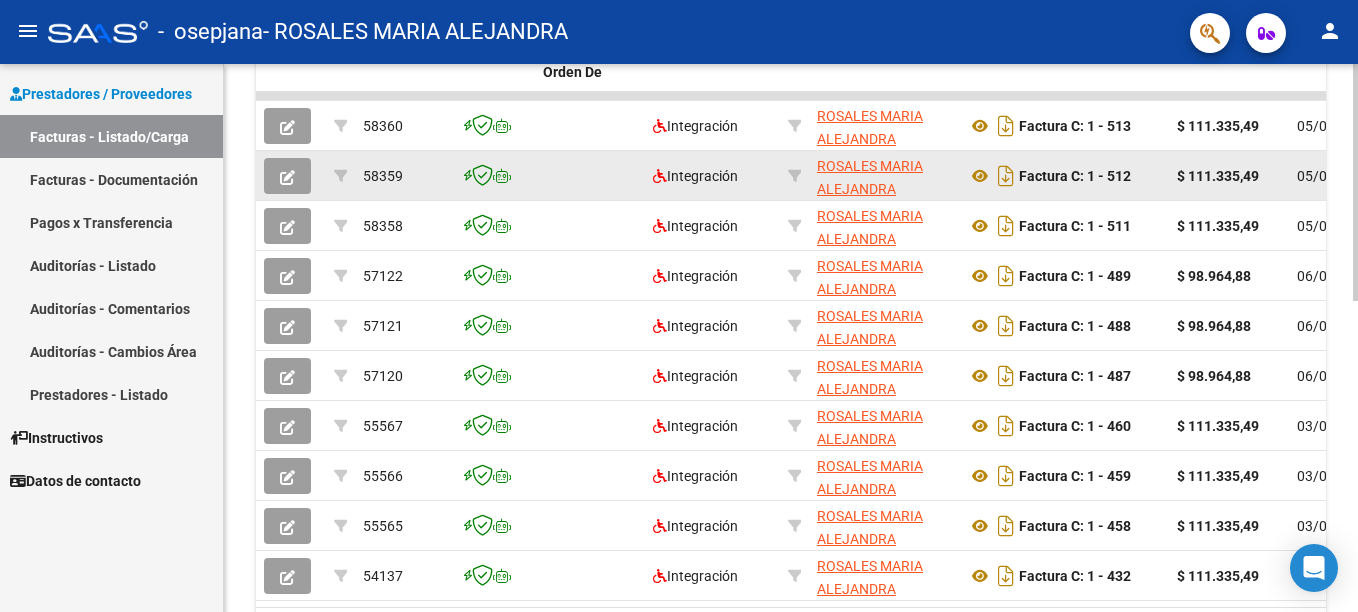scroll, scrollTop: 694, scrollLeft: 0, axis: vertical 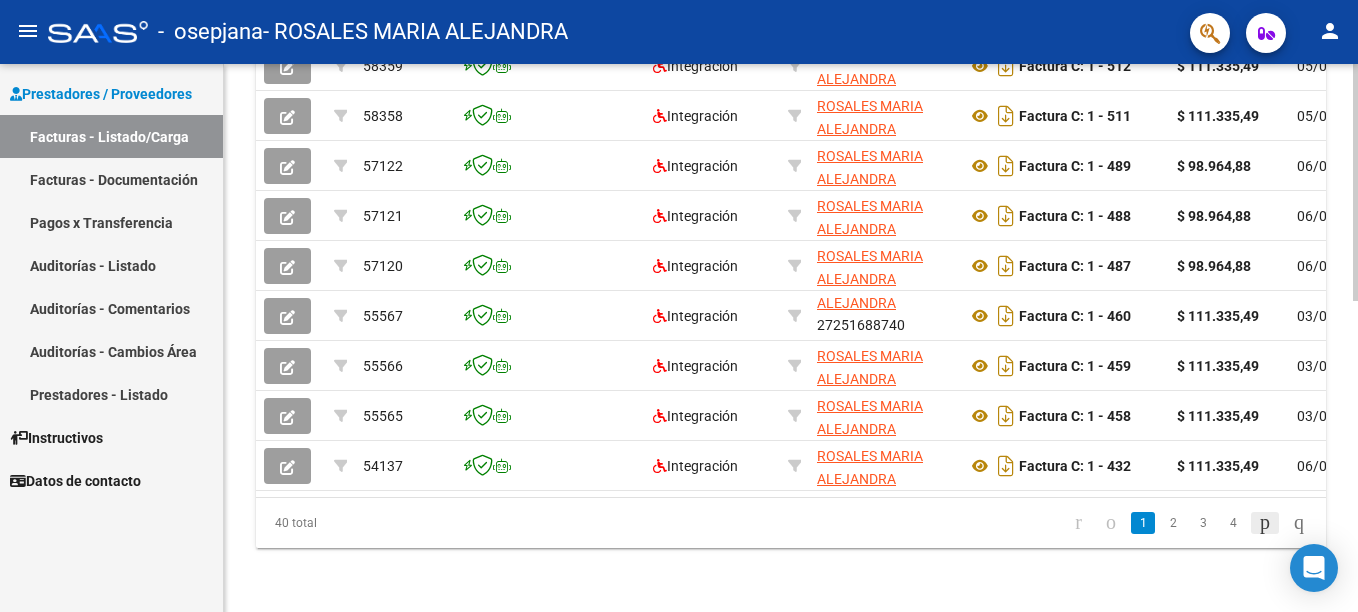 click 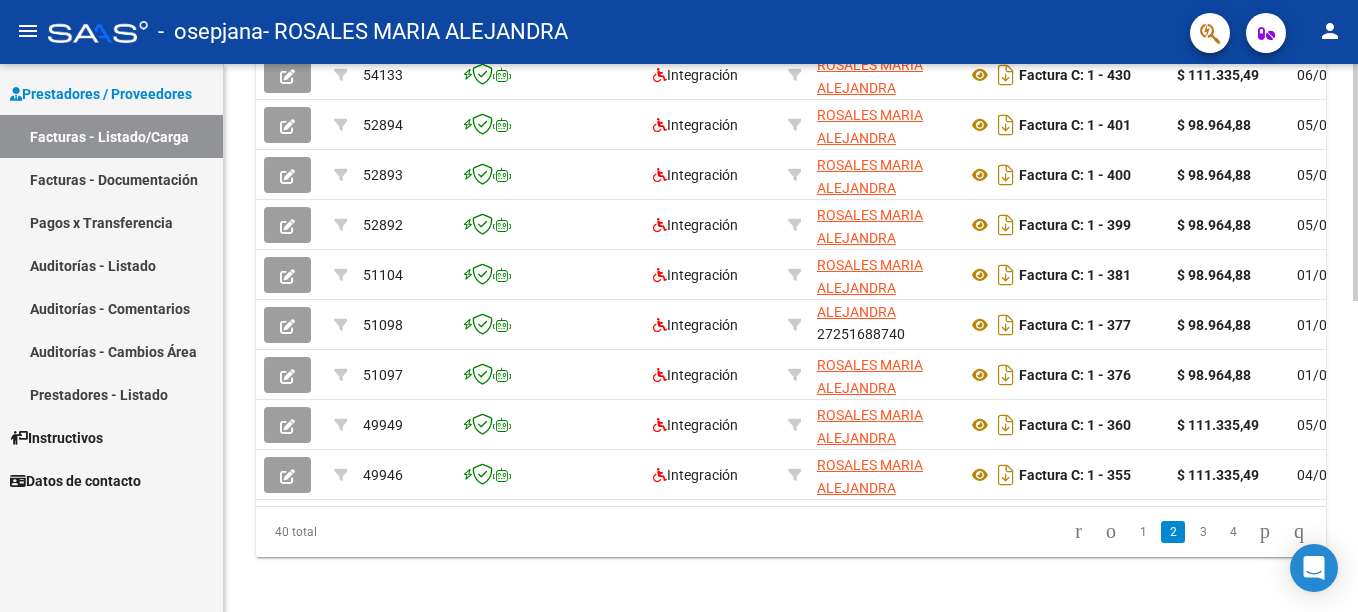 scroll, scrollTop: 720, scrollLeft: 0, axis: vertical 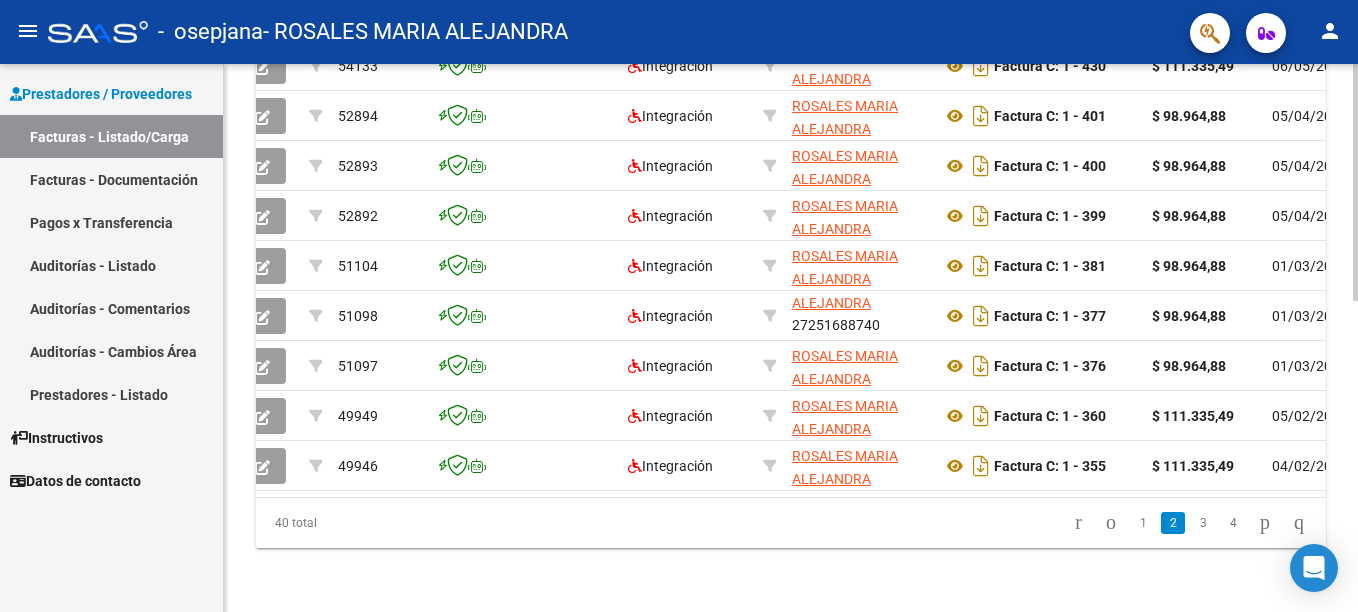 click on "40 total" 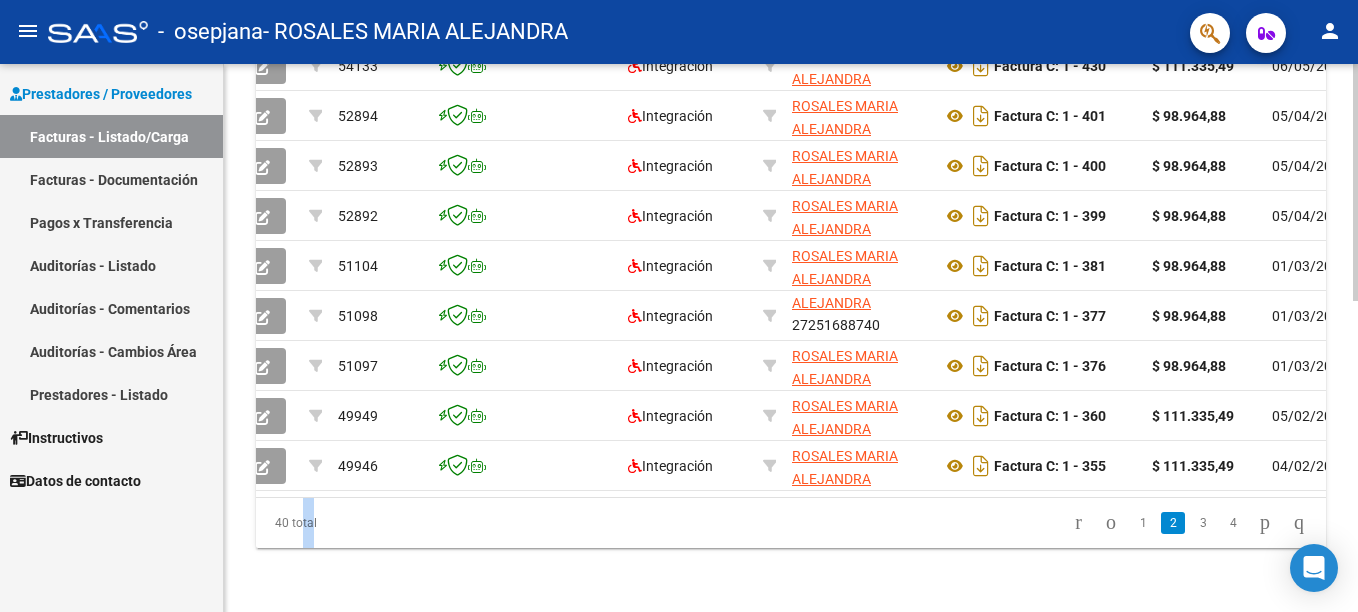 scroll, scrollTop: 0, scrollLeft: 0, axis: both 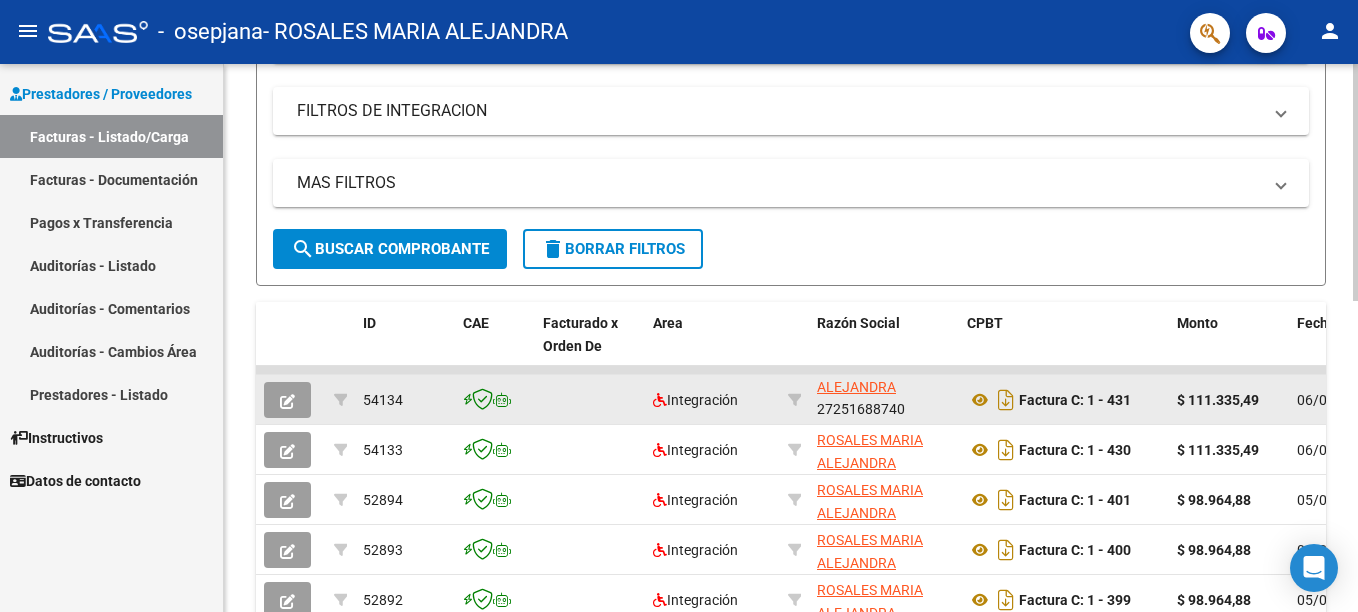 click 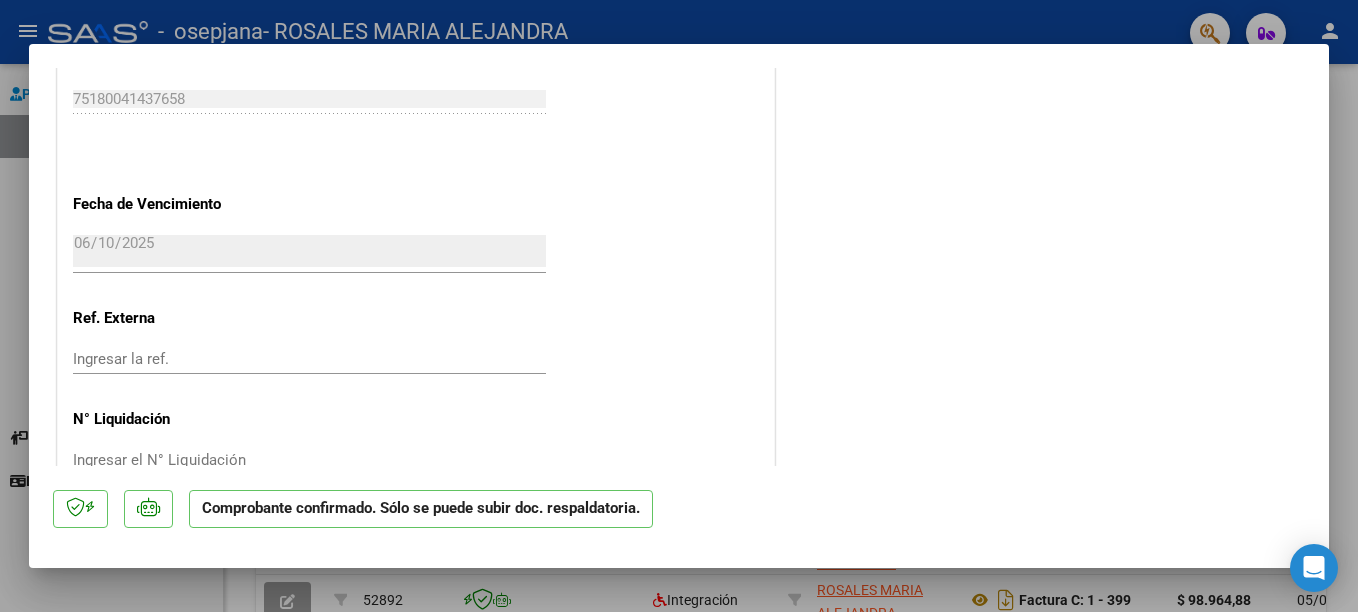 scroll, scrollTop: 1477, scrollLeft: 0, axis: vertical 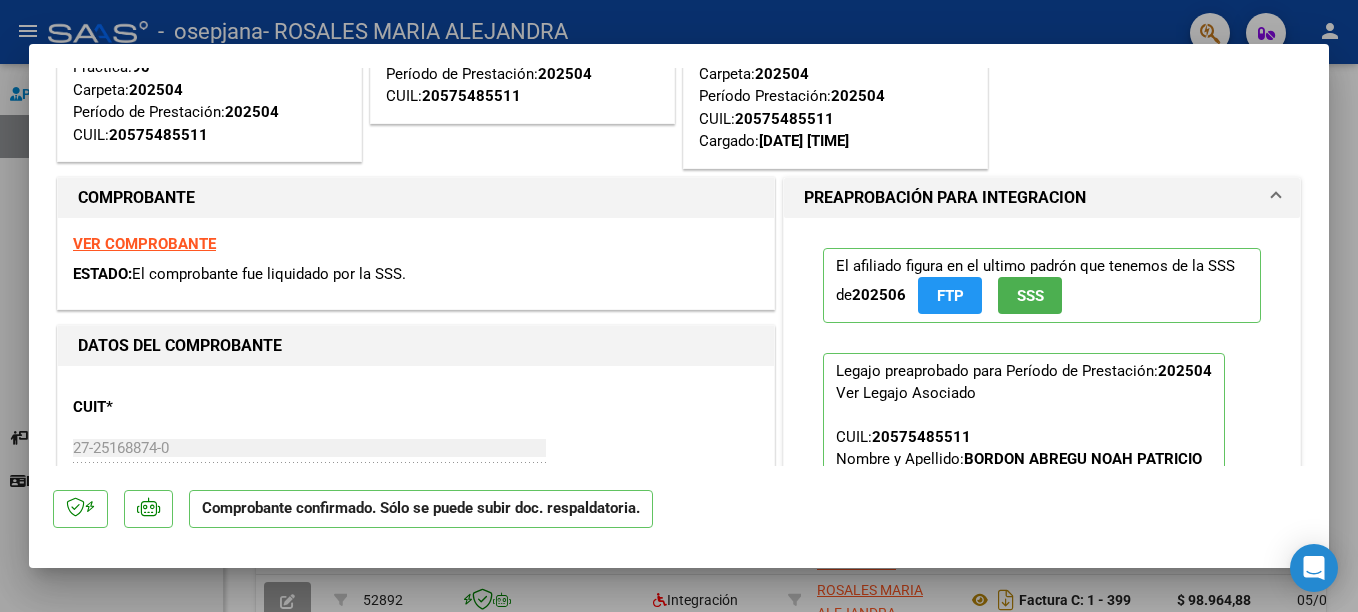 click on "Comprobante confirmado. Sólo se puede subir doc. respaldatoria." 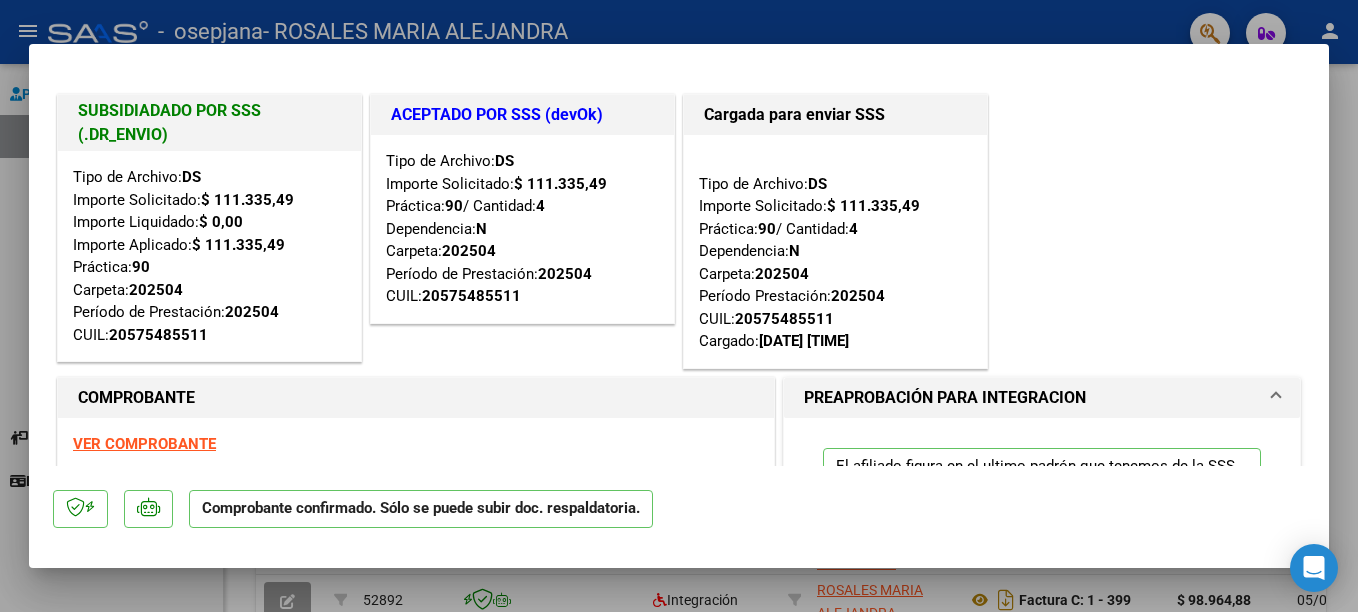 click on "VER COMPROBANTE" at bounding box center (144, 444) 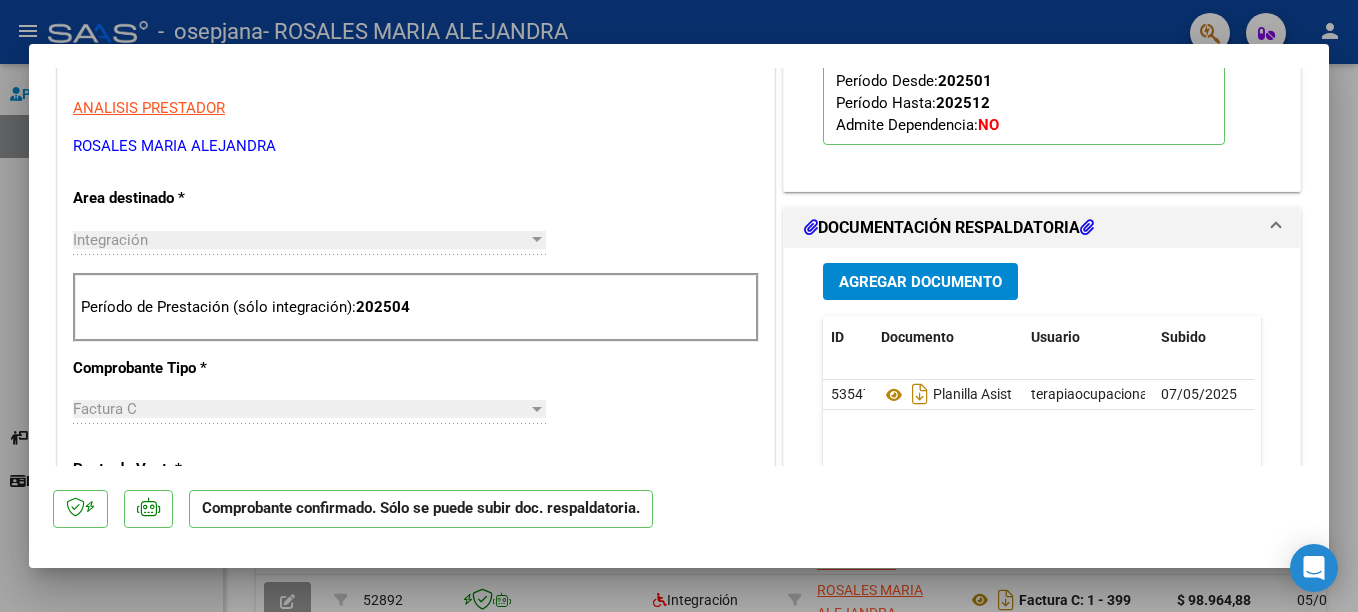 scroll, scrollTop: 700, scrollLeft: 0, axis: vertical 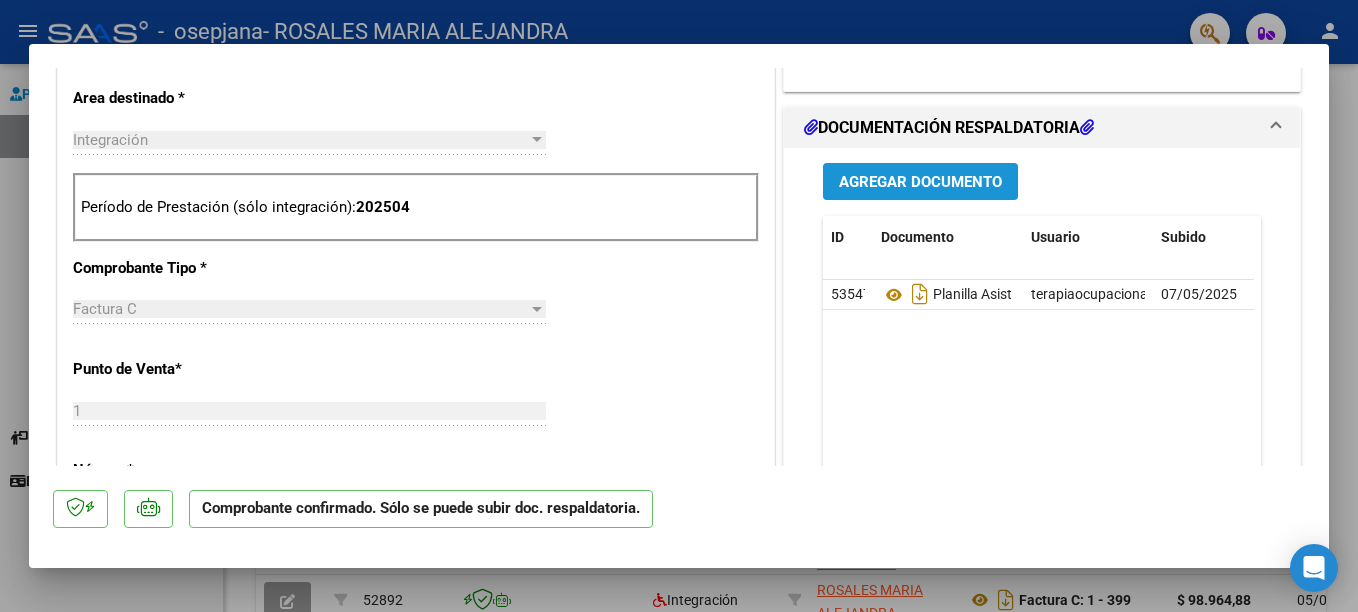 click on "Agregar Documento" at bounding box center (920, 182) 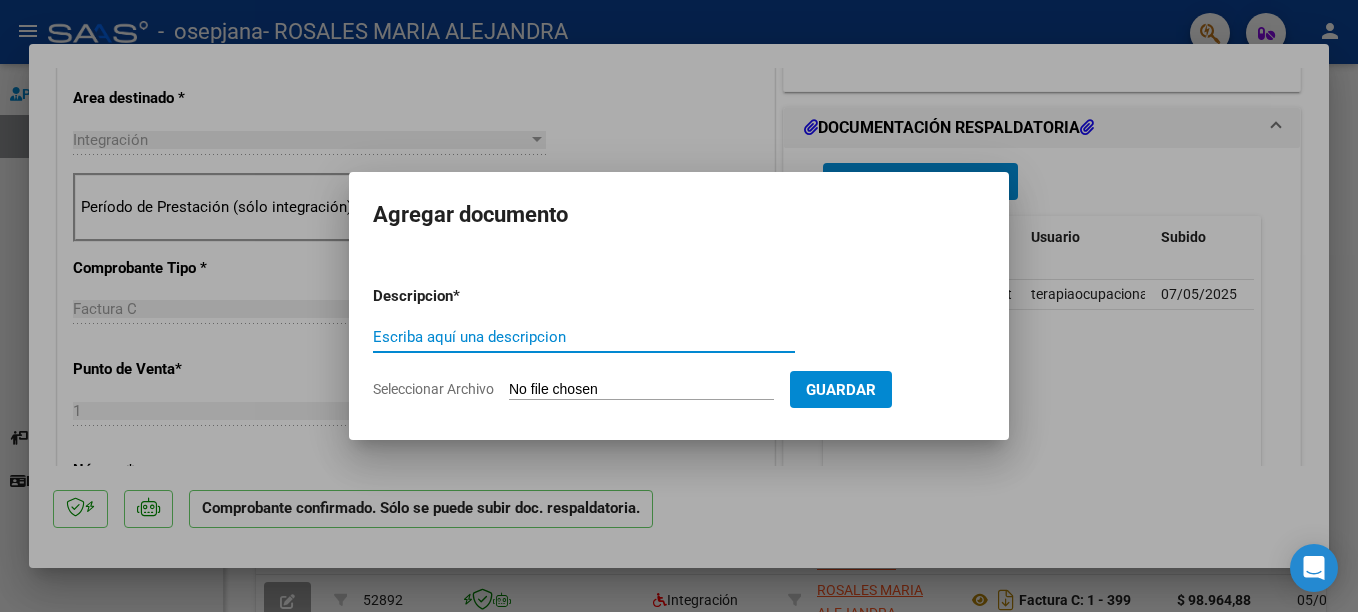 click on "Escriba aquí una descripcion" at bounding box center [584, 337] 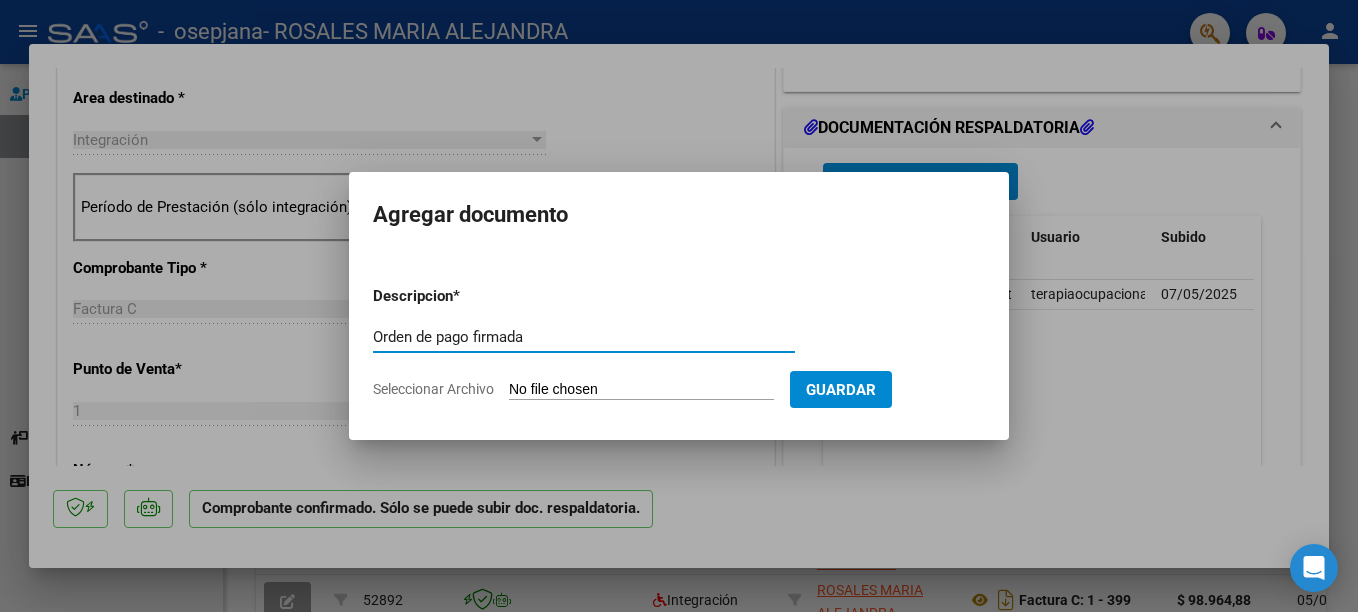 type on "Orden de pago firmada" 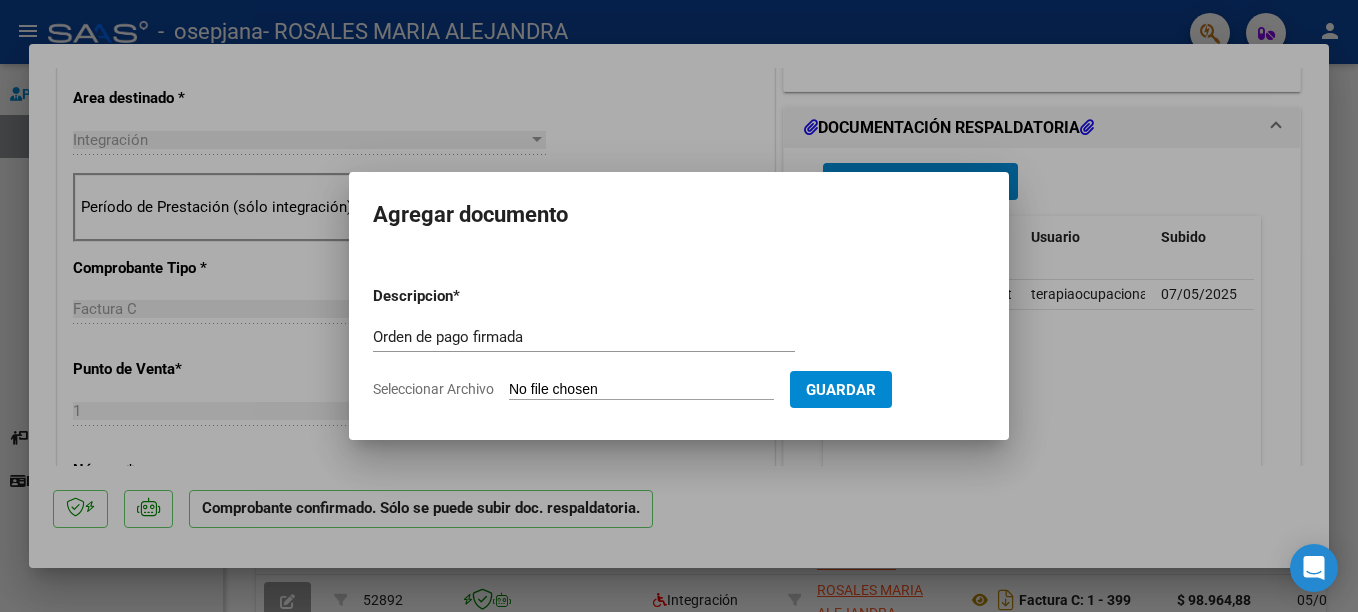 type on "C:\fakepath\op77860fact431.pdf" 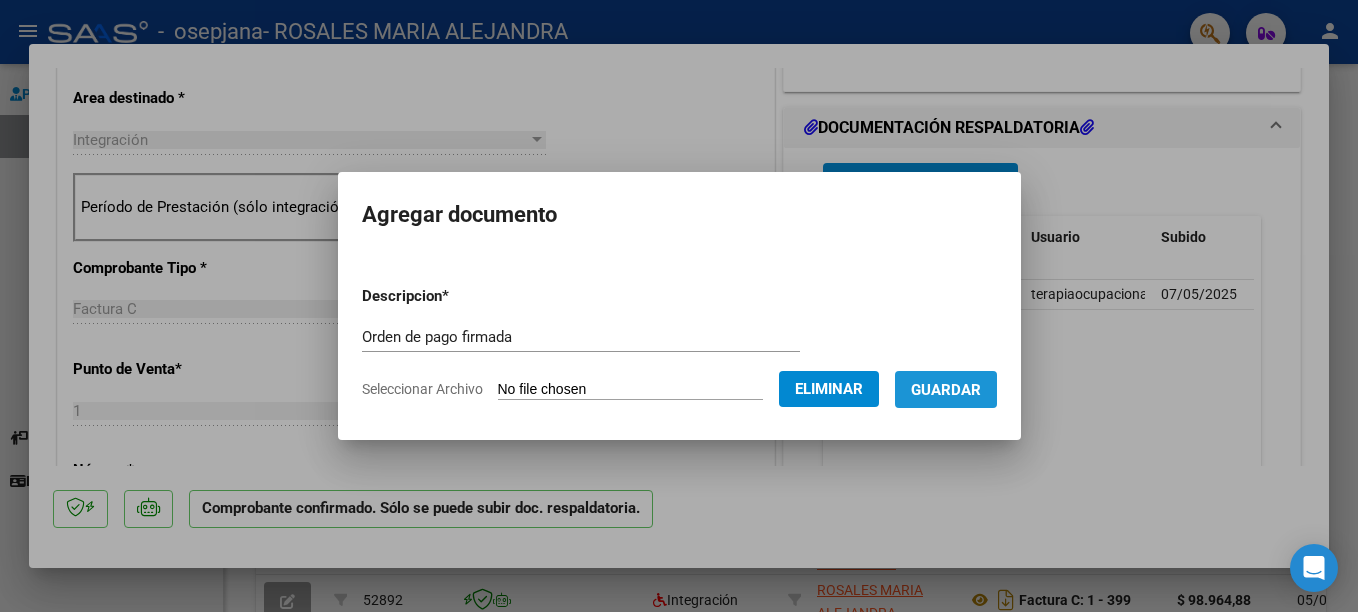 click on "Guardar" at bounding box center (946, 390) 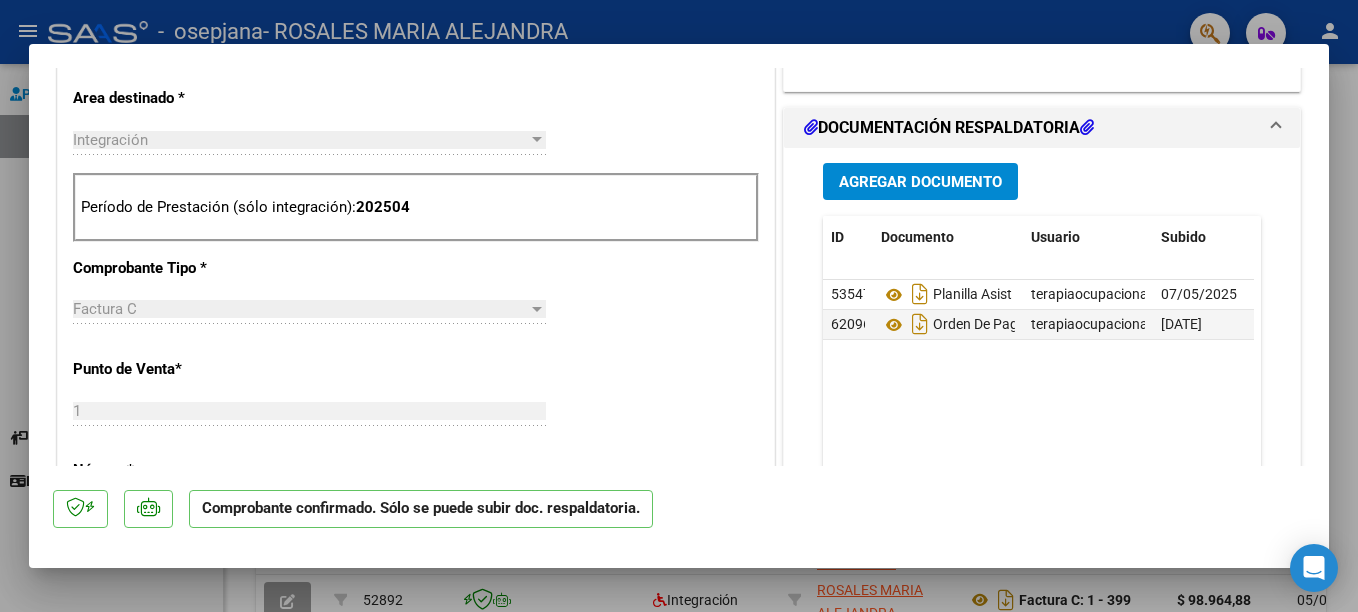 click on "menu -   osepjana   - ROSALES MARIA ALEJANDRA person    Prestadores / Proveedores Facturas - Listado/Carga Facturas - Documentación Pagos x Transferencia Auditorías - Listado Auditorías - Comentarios Auditorías - Cambios Área Prestadores - Listado    Instructivos    Datos de contacto  Video tutorial   PRESTADORES -> Listado de CPBTs Emitidos por Prestadores / Proveedores (alt+q)   Cargar Comprobante
cloud_download  CSV  cloud_download  EXCEL  cloud_download  Estandar   Descarga Masiva
Filtros Id Area Area Todos Confirmado   Mostrar totalizadores   FILTROS DEL COMPROBANTE  Comprobante Tipo Comprobante Tipo Start date – End date Fec. Comprobante Desde / Hasta Días Emisión Desde(cant. días) Días Emisión Hasta(cant. días) CUIT / Razón Social Pto. Venta Nro. Comprobante Código SSS CAE Válido CAE Válido Todos Cargado Módulo Hosp. Todos Tiene facturacion Apócrifa Hospital Refes  FILTROS DE INTEGRACION  Período De Prestación Todos Rendido x SSS (dr_envio) Tipo de Registro Todos" at bounding box center (679, 306) 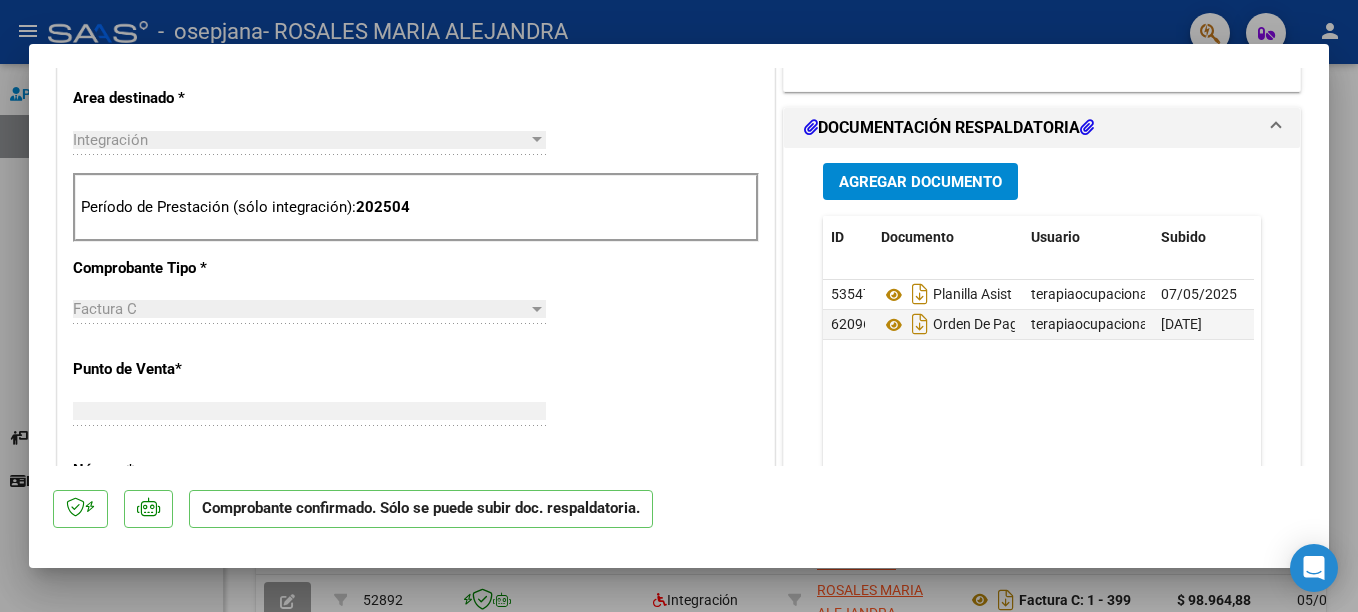 type 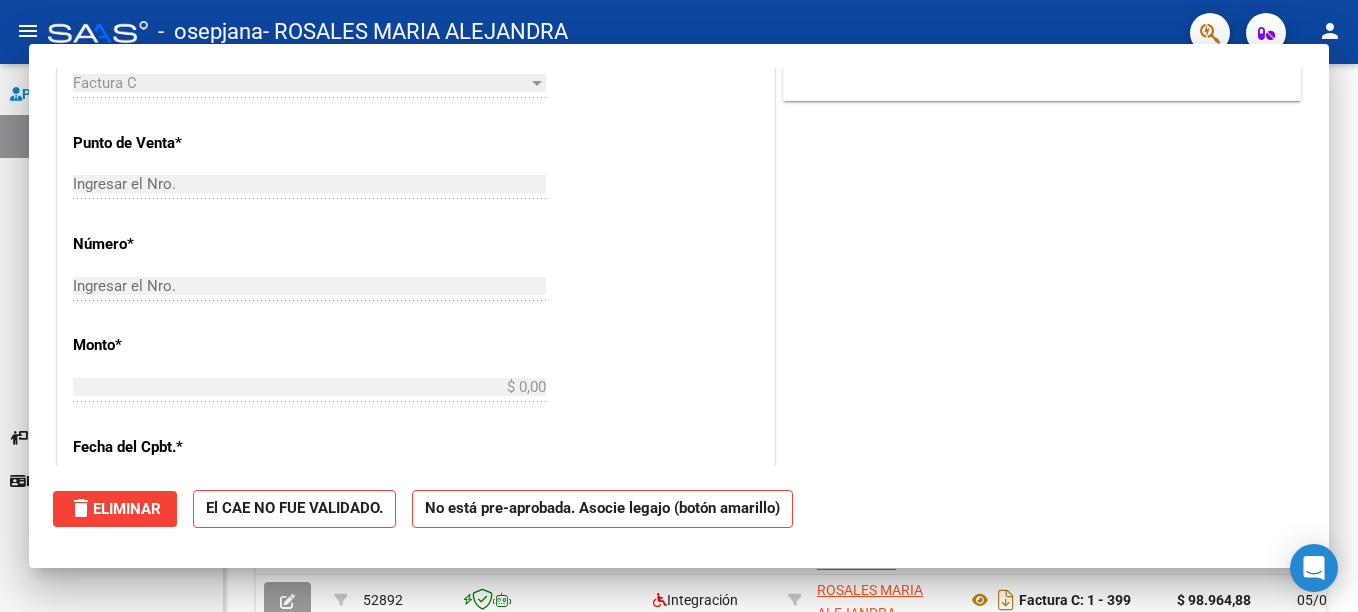 scroll, scrollTop: 0, scrollLeft: 0, axis: both 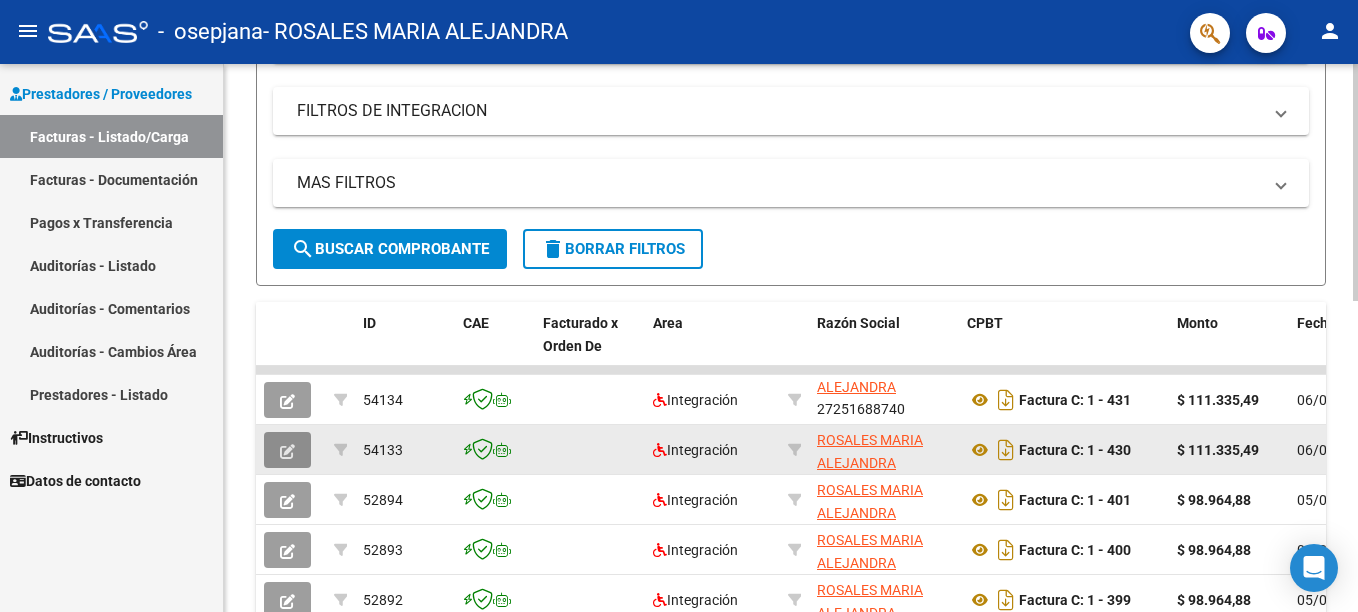 click 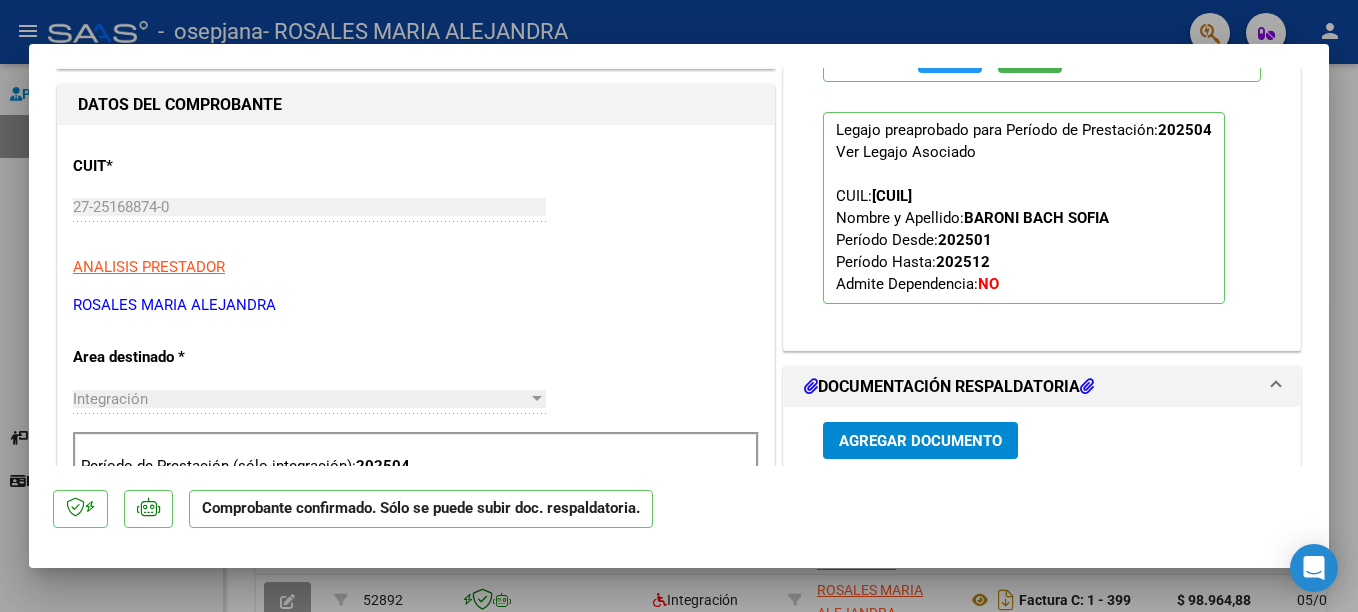 scroll, scrollTop: 700, scrollLeft: 0, axis: vertical 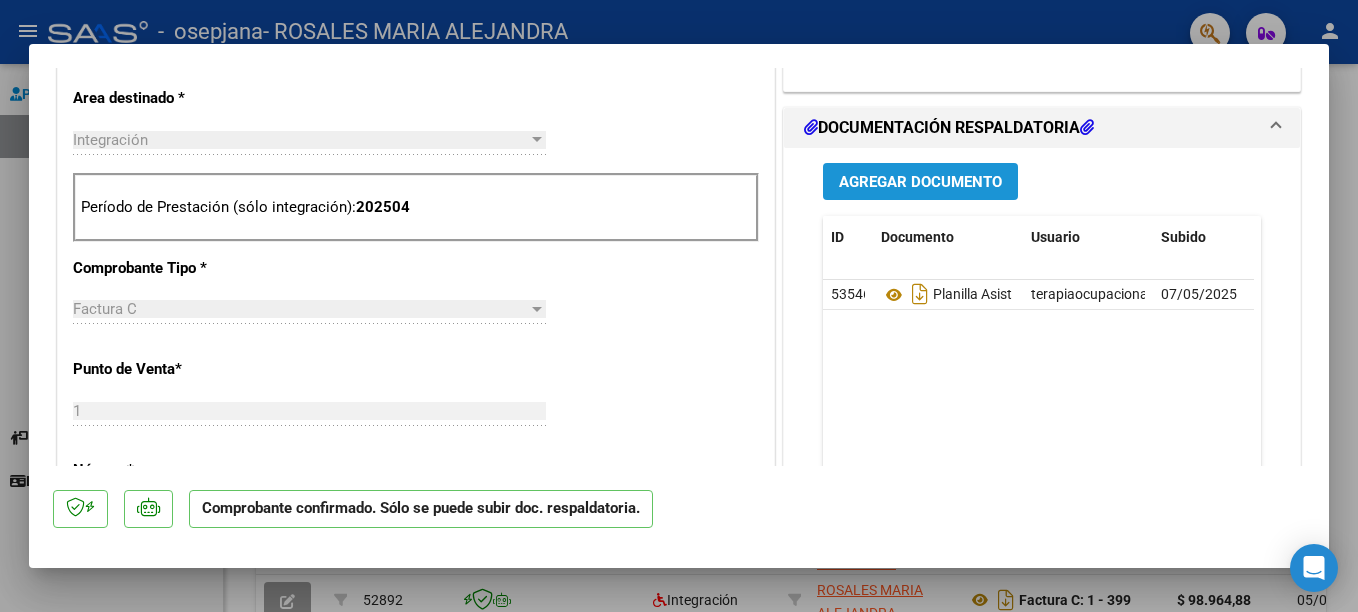 click on "Agregar Documento" at bounding box center (920, 182) 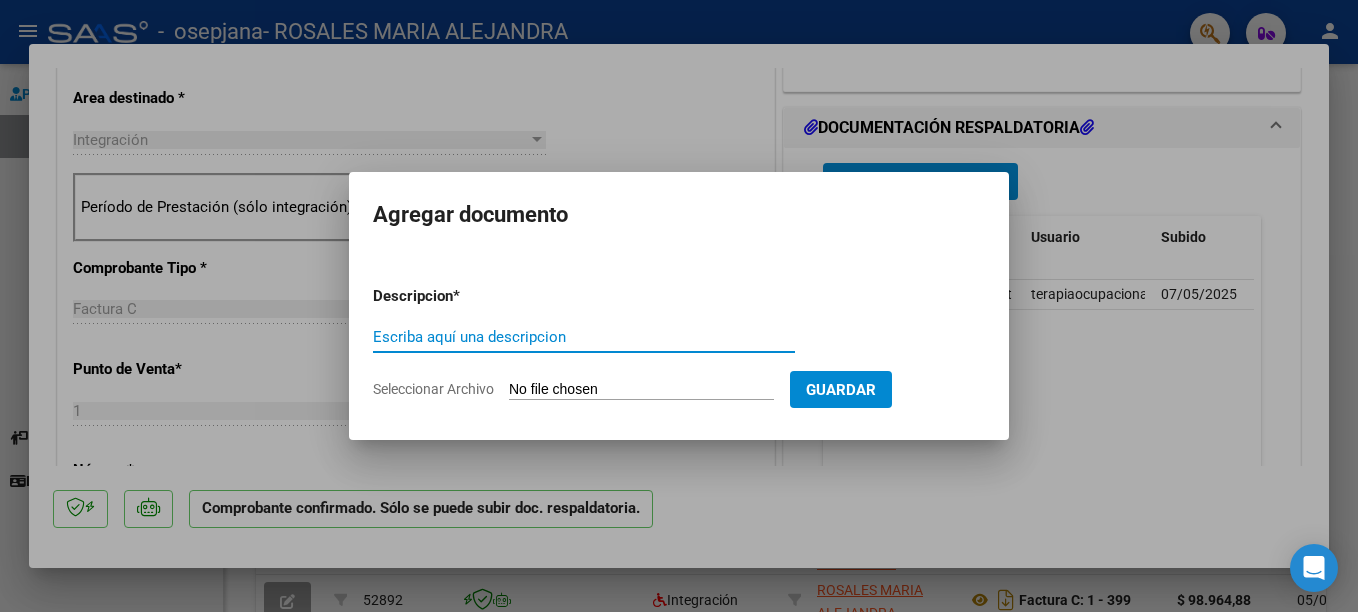 click on "Escriba aquí una descripcion" at bounding box center [584, 337] 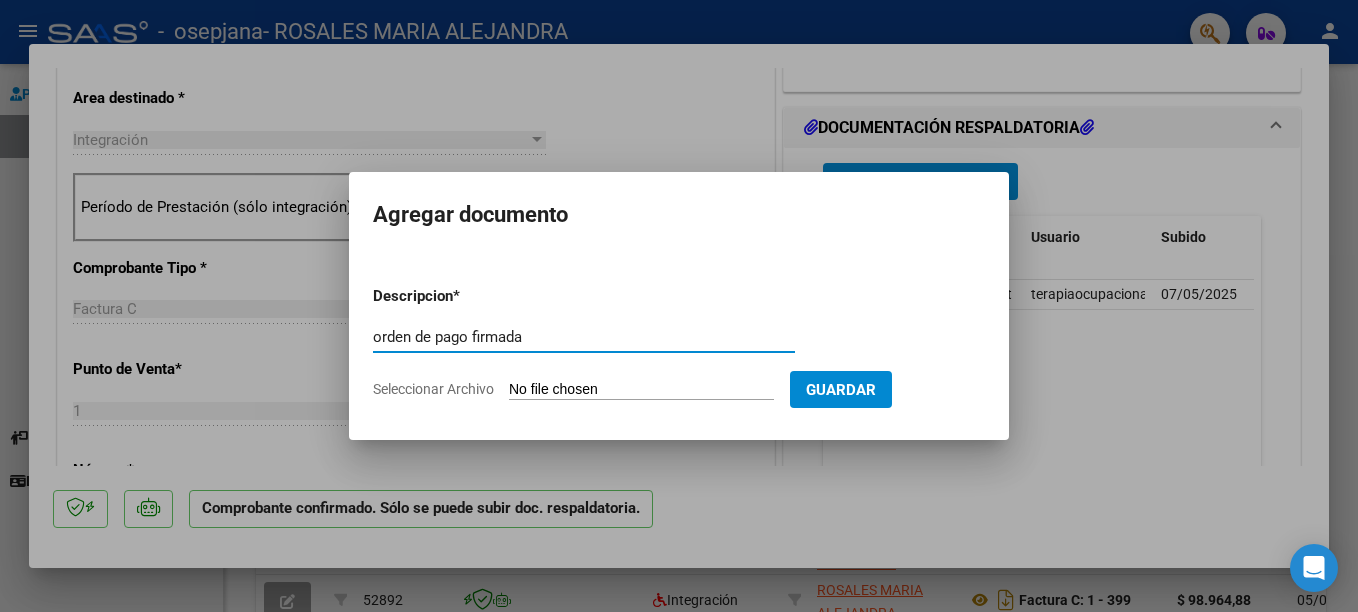 type on "orden de pago firmada" 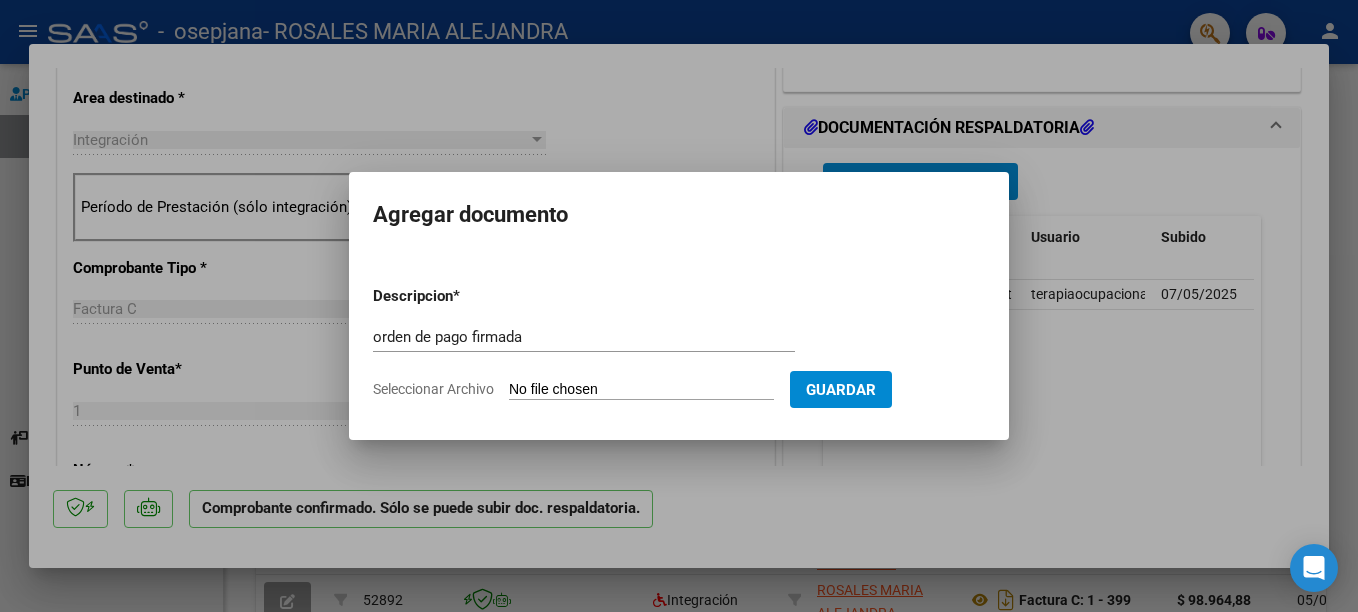 click on "Seleccionar Archivo" at bounding box center [641, 390] 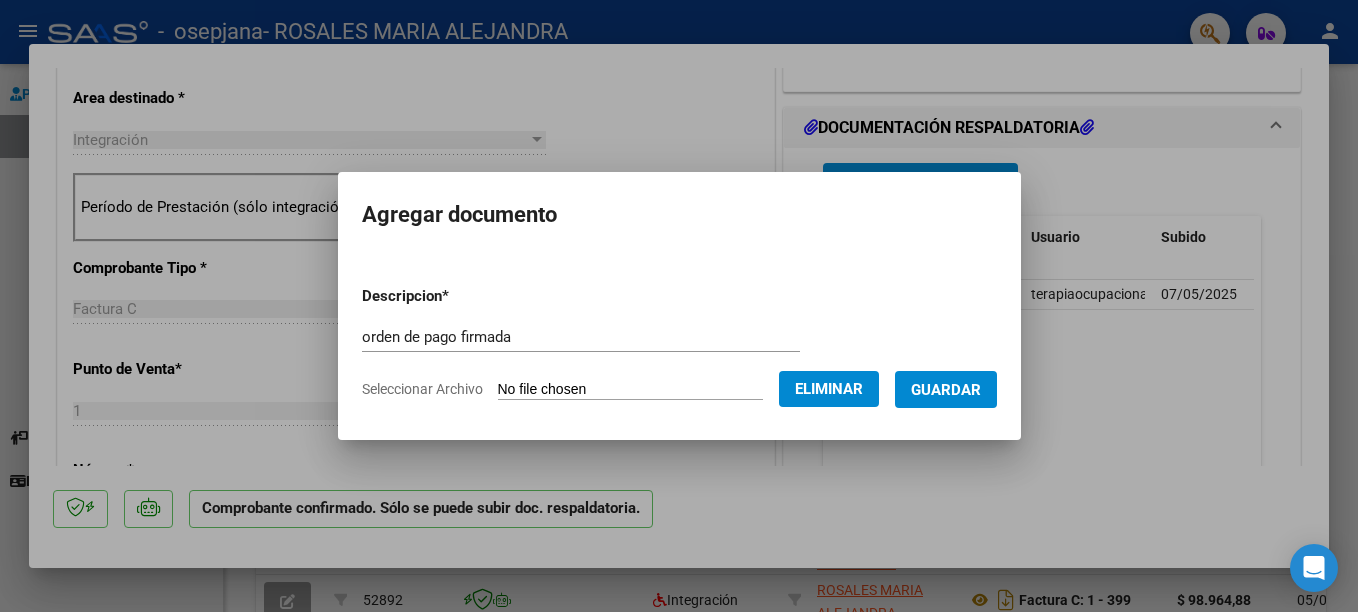 click on "Guardar" at bounding box center [946, 390] 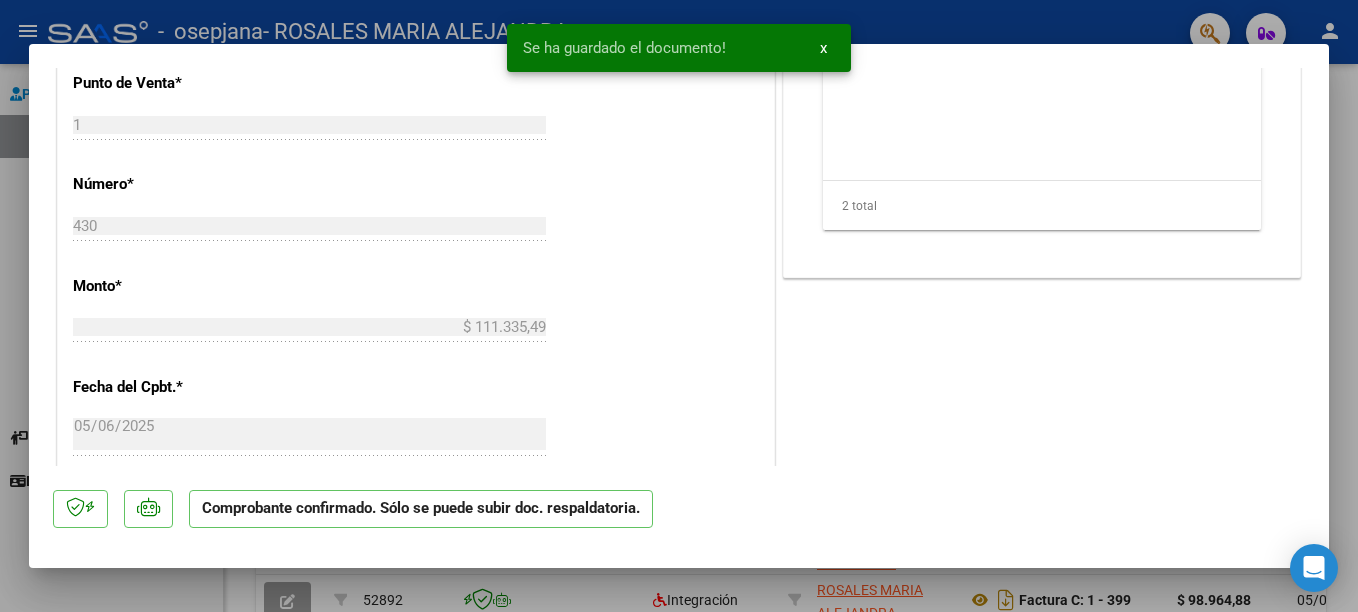 scroll, scrollTop: 600, scrollLeft: 0, axis: vertical 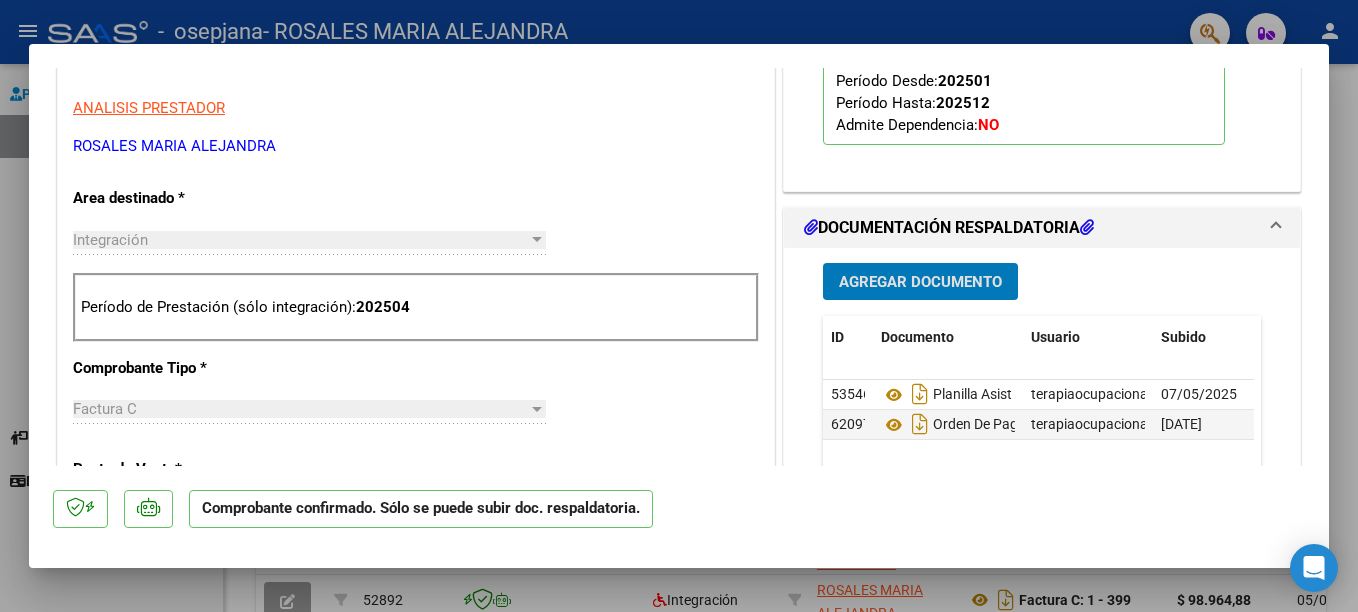 click at bounding box center (679, 306) 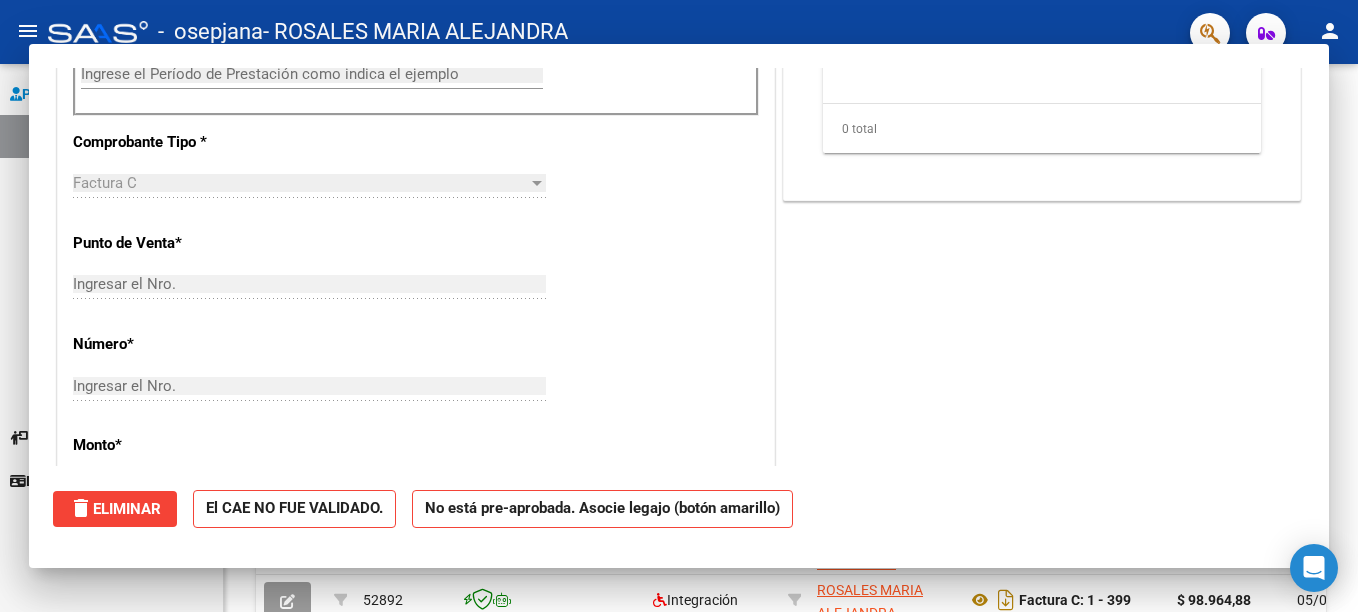 scroll, scrollTop: 340, scrollLeft: 0, axis: vertical 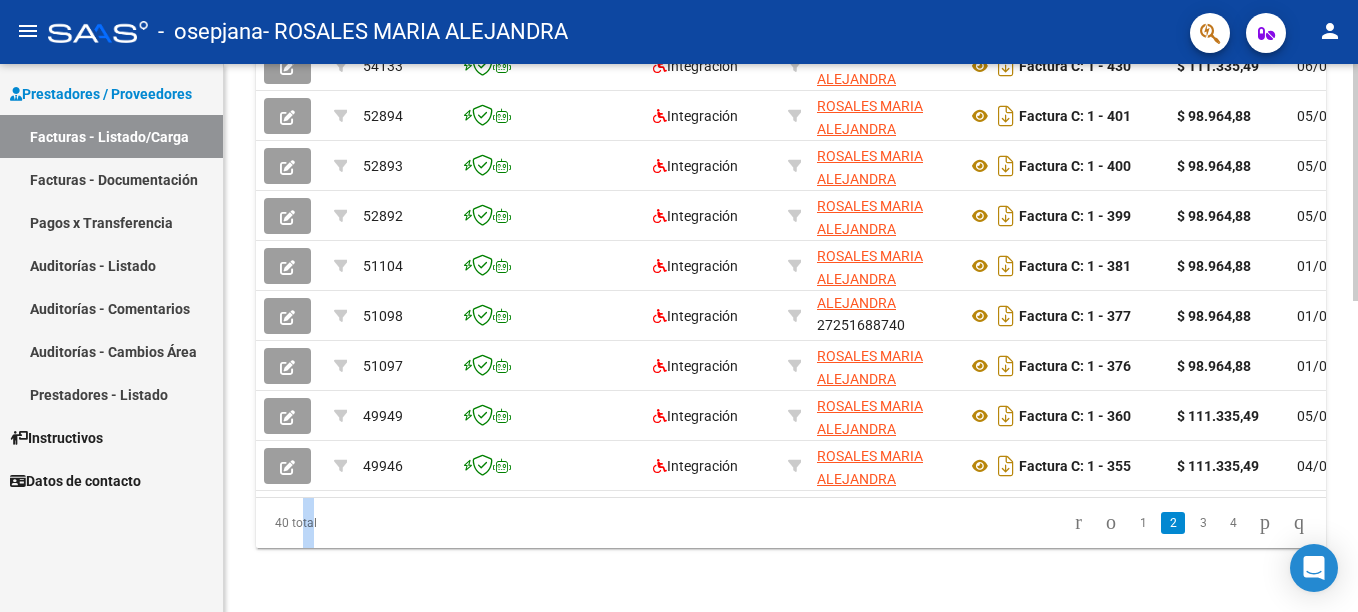 click on "1" 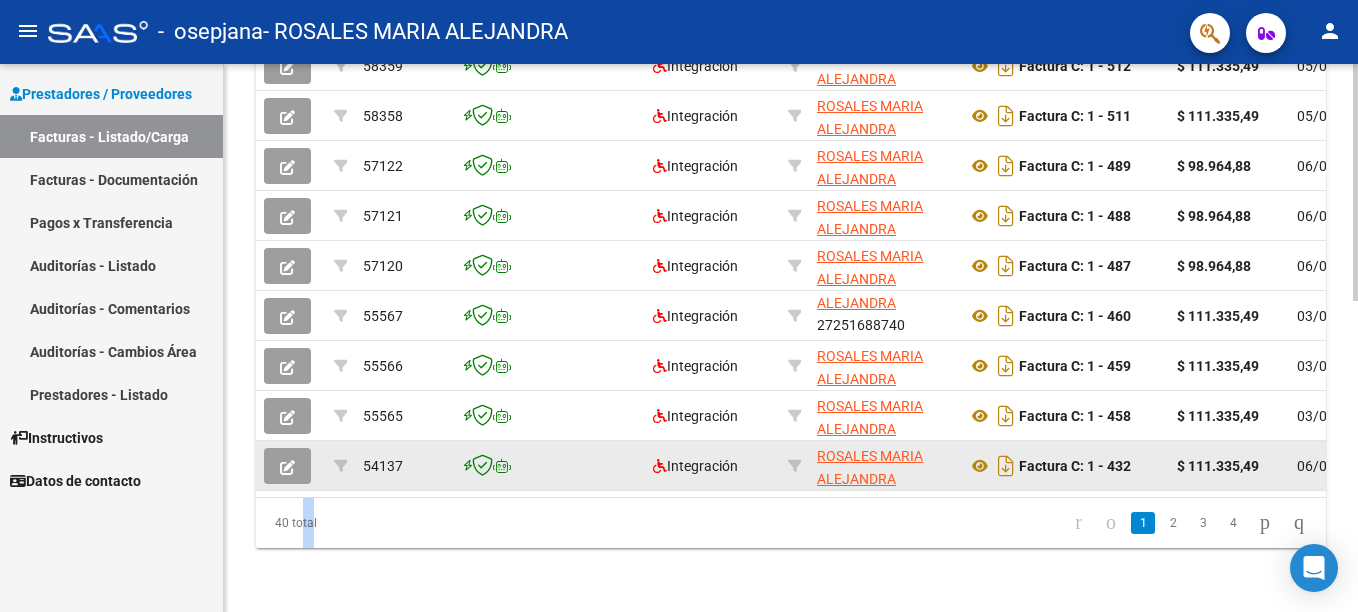 scroll, scrollTop: 720, scrollLeft: 0, axis: vertical 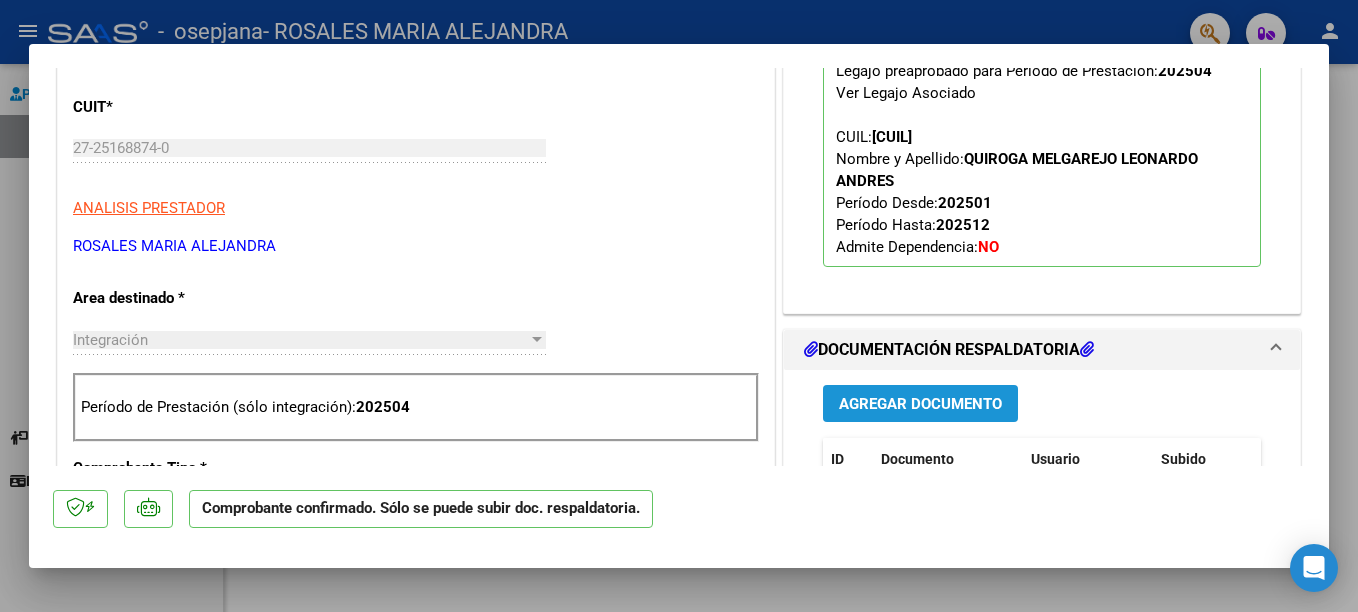 click on "Agregar Documento" at bounding box center [920, 404] 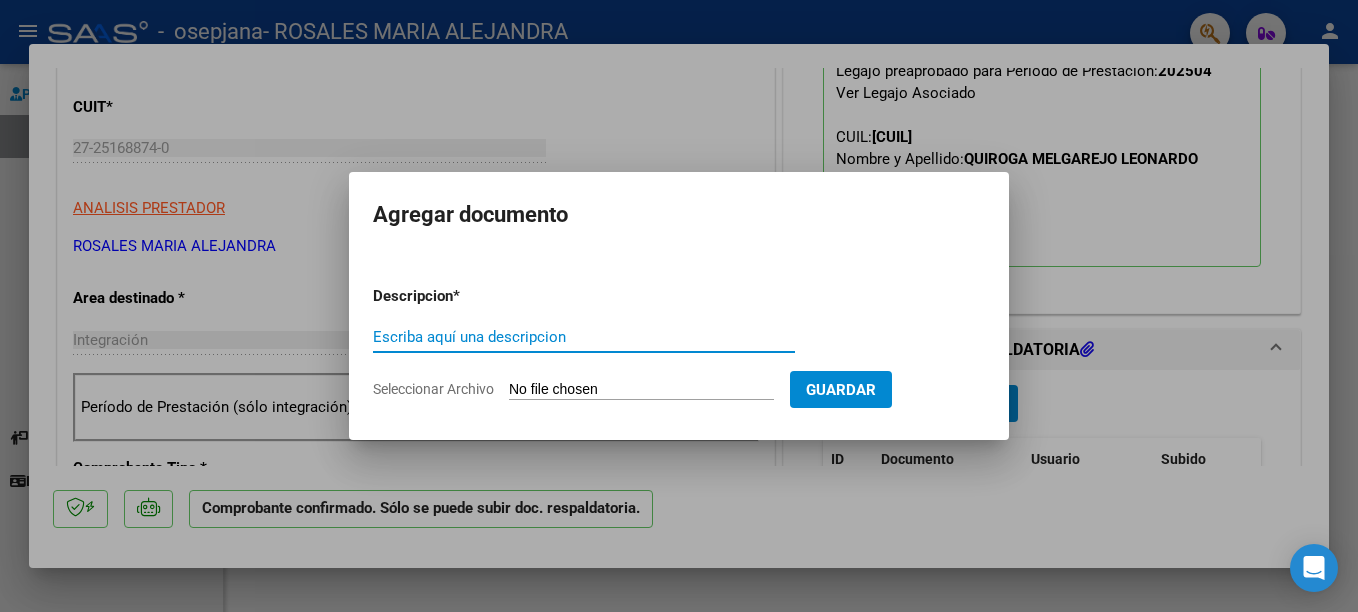 click on "Escriba aquí una descripcion" at bounding box center (584, 337) 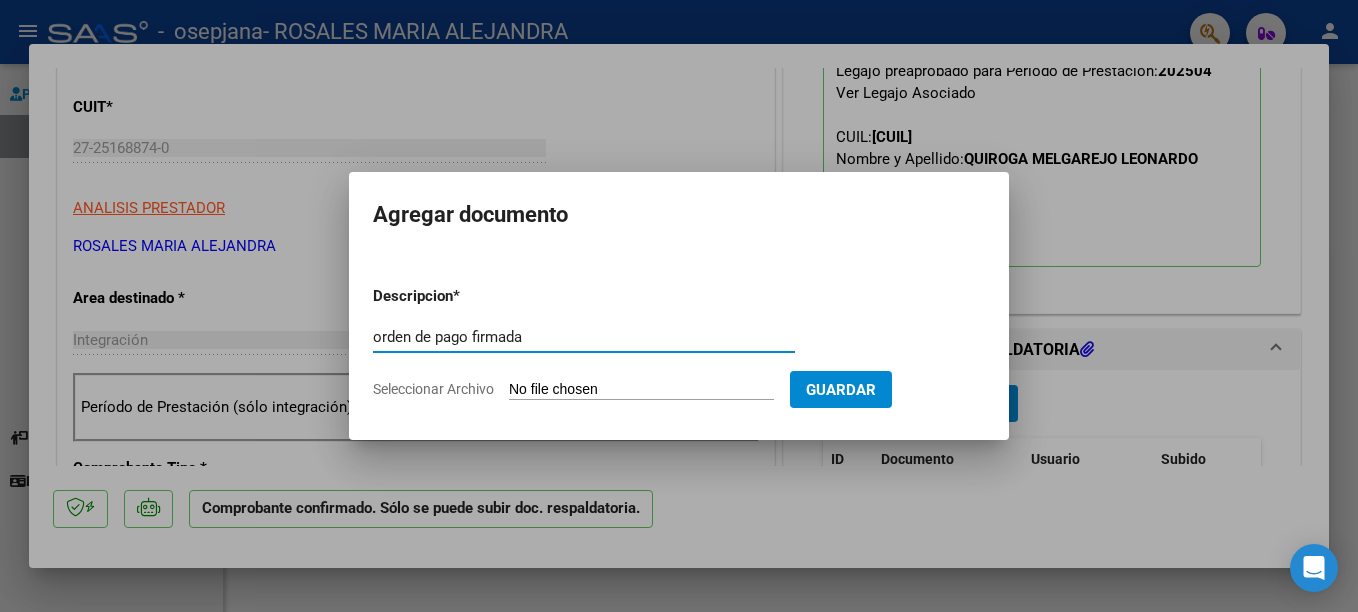 type on "orden de pago firmada" 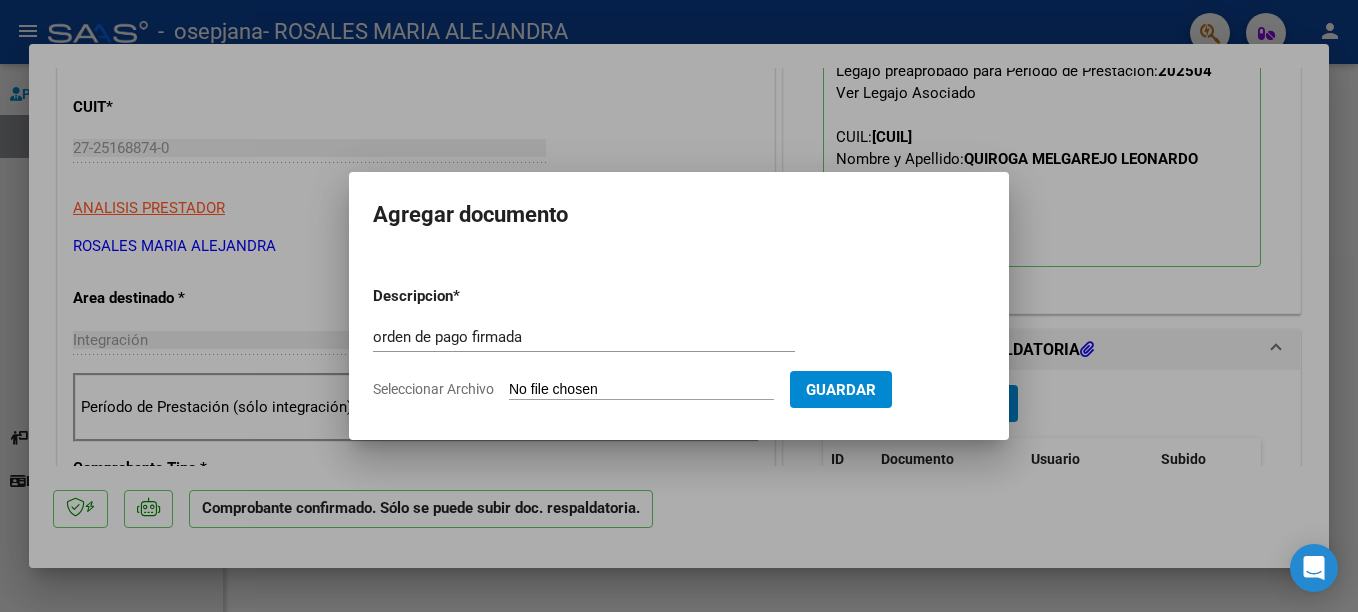 click on "Seleccionar Archivo" at bounding box center (641, 390) 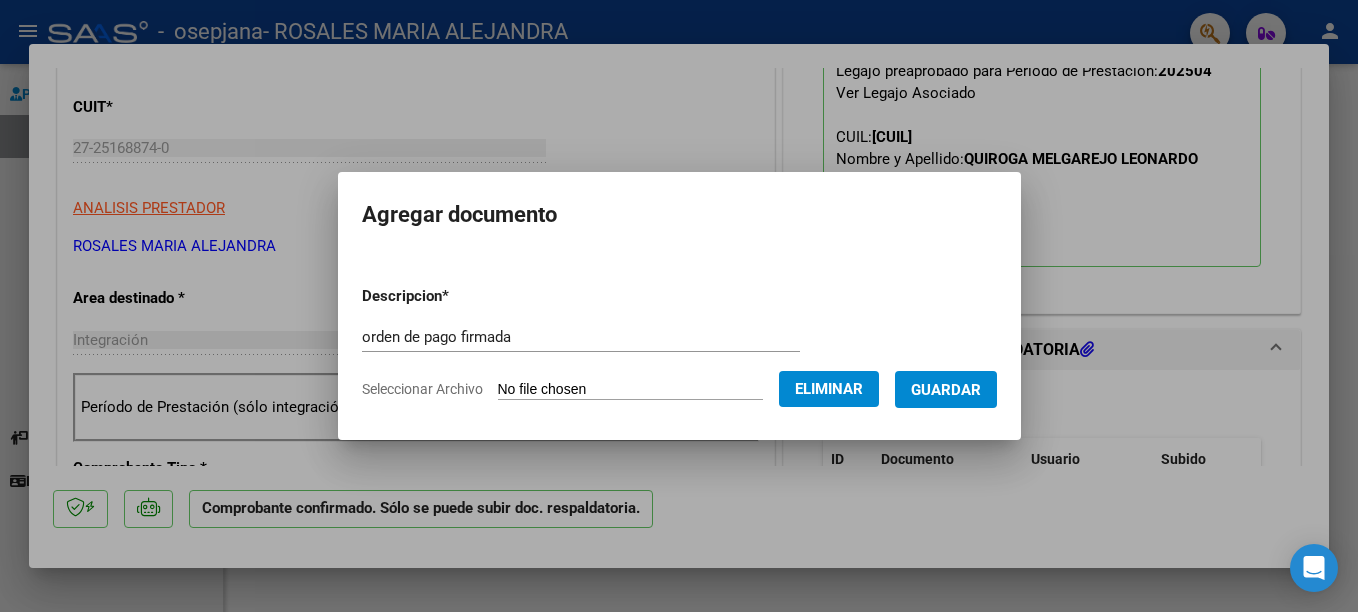 click on "Guardar" at bounding box center [946, 390] 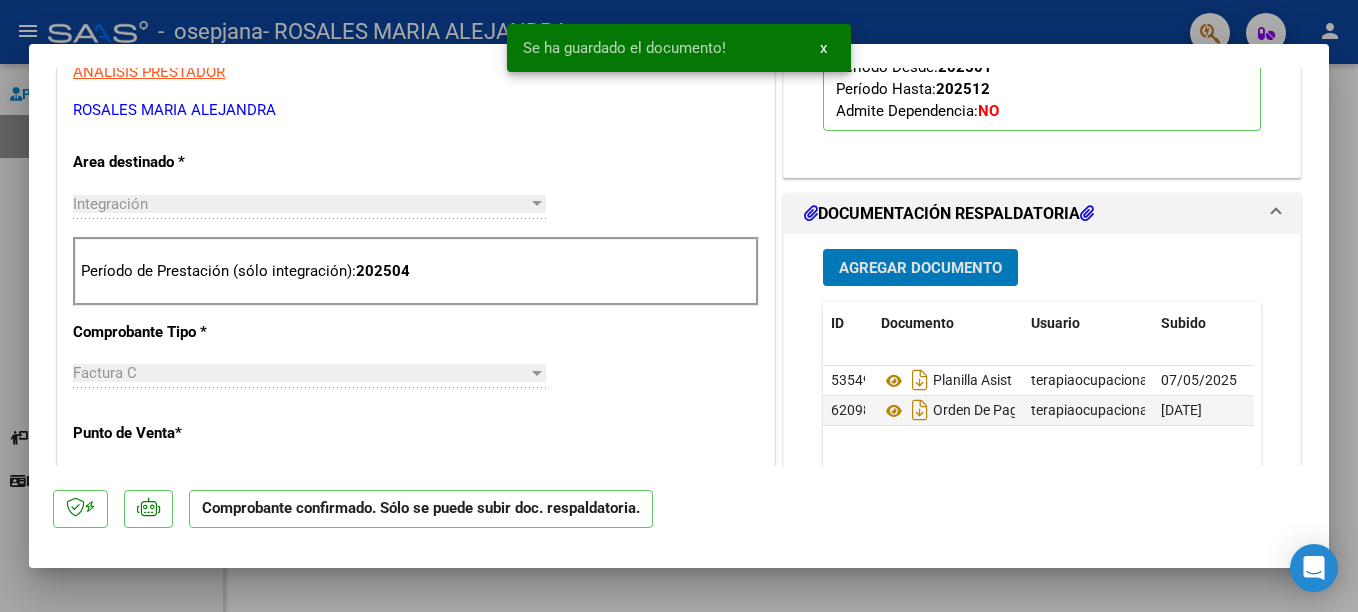 scroll, scrollTop: 500, scrollLeft: 0, axis: vertical 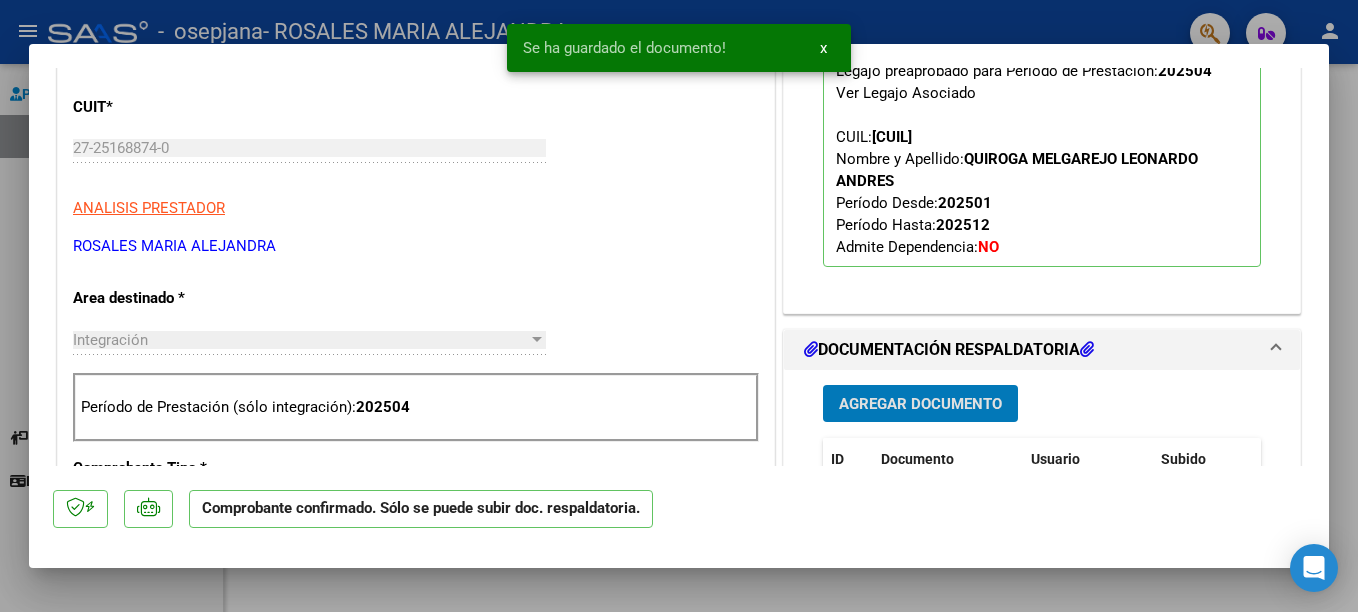 click at bounding box center (679, 306) 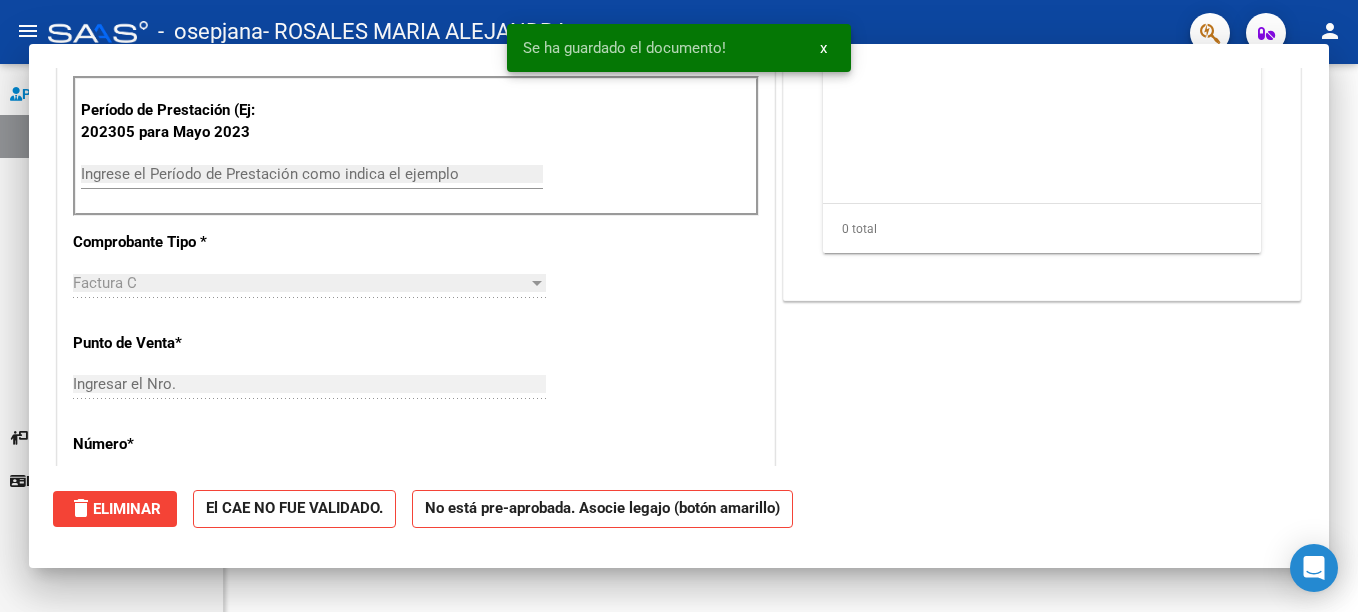 scroll, scrollTop: 240, scrollLeft: 0, axis: vertical 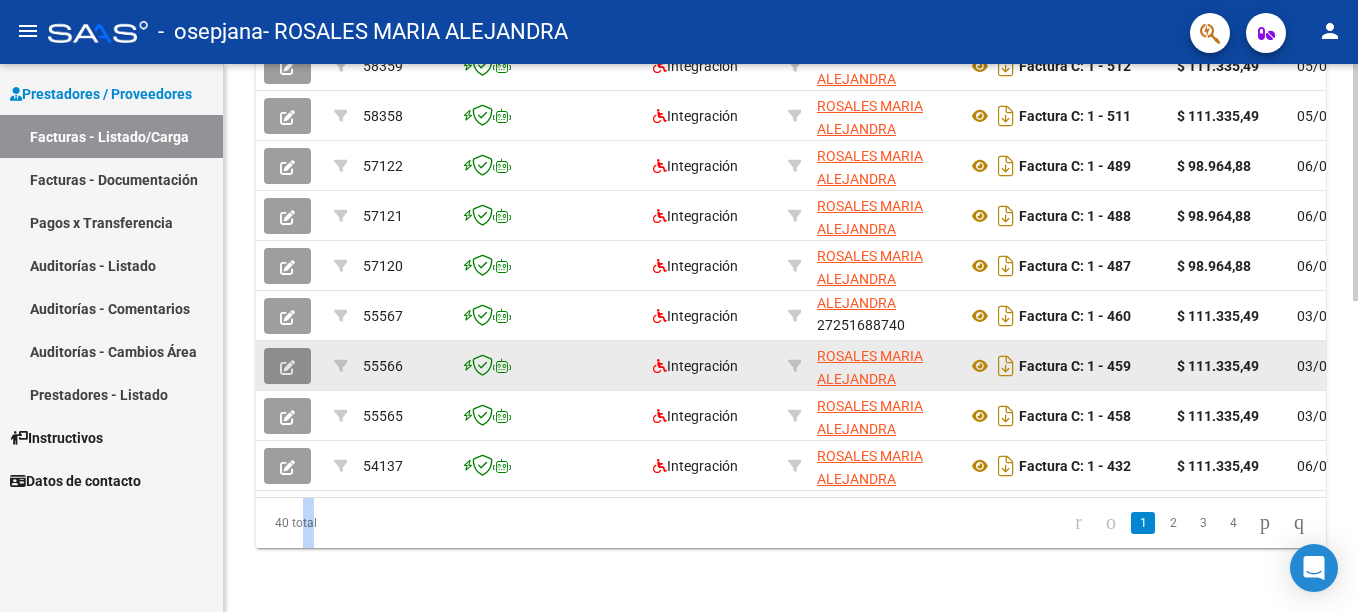 click 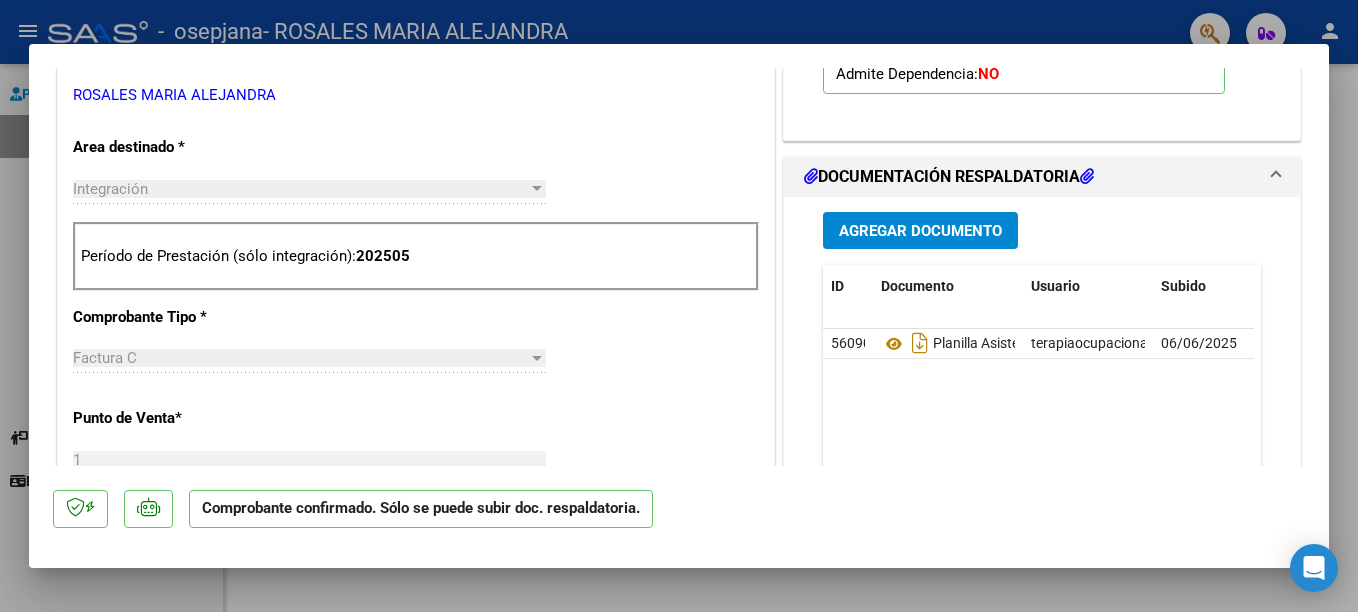 scroll, scrollTop: 600, scrollLeft: 0, axis: vertical 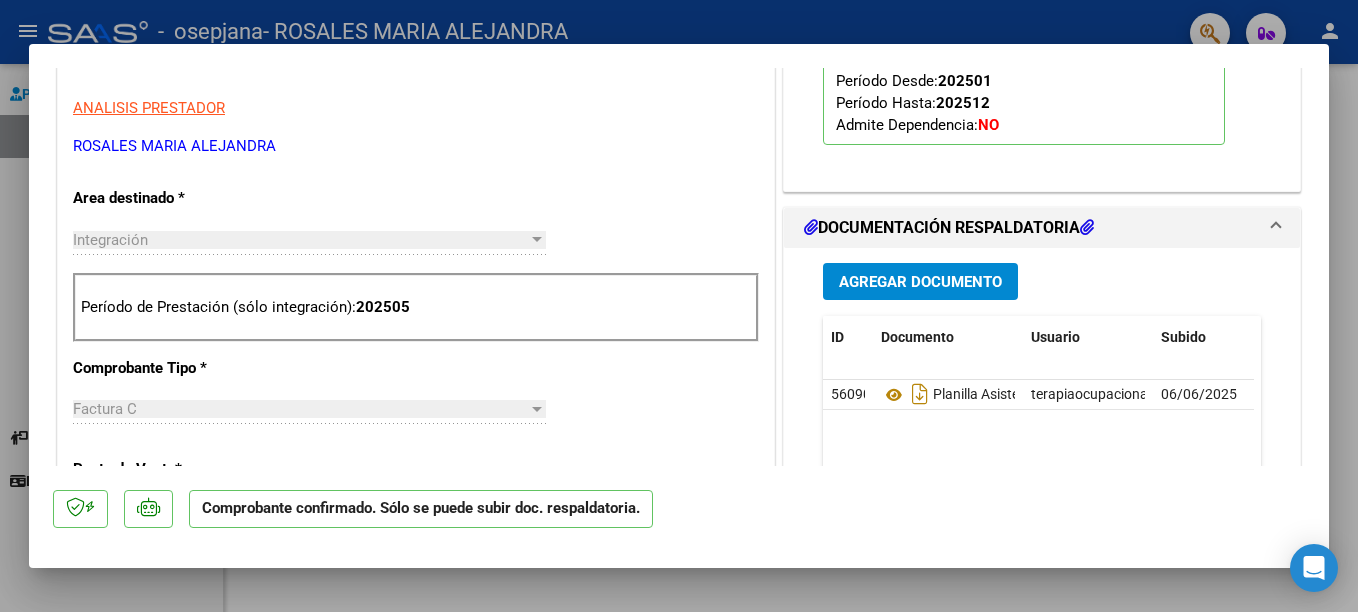 click on "Agregar Documento" at bounding box center [920, 282] 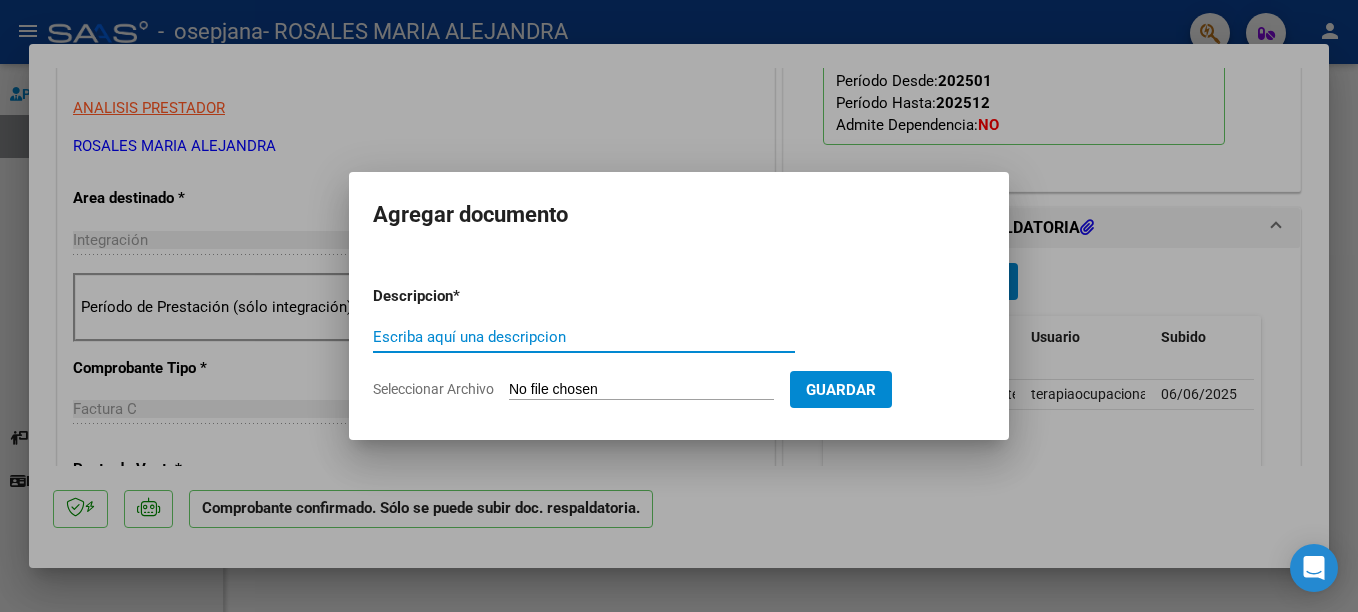 click on "Escriba aquí una descripcion" at bounding box center (584, 337) 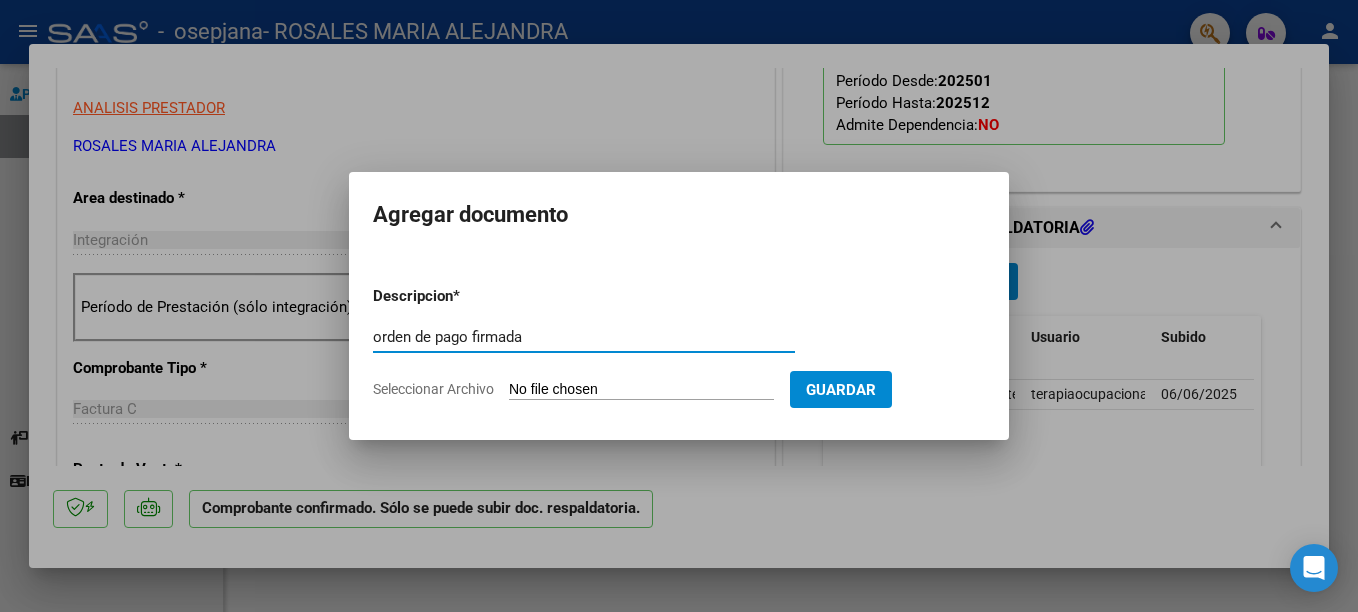 type on "orden de pago firmada" 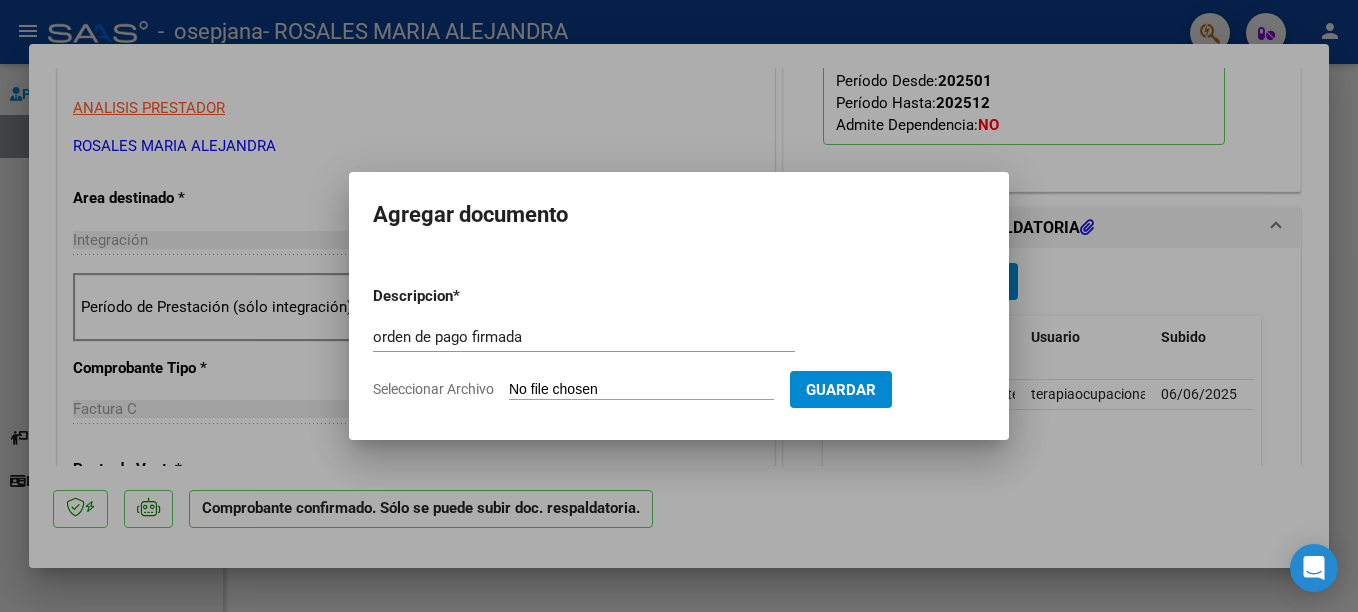click on "Seleccionar Archivo" at bounding box center (641, 390) 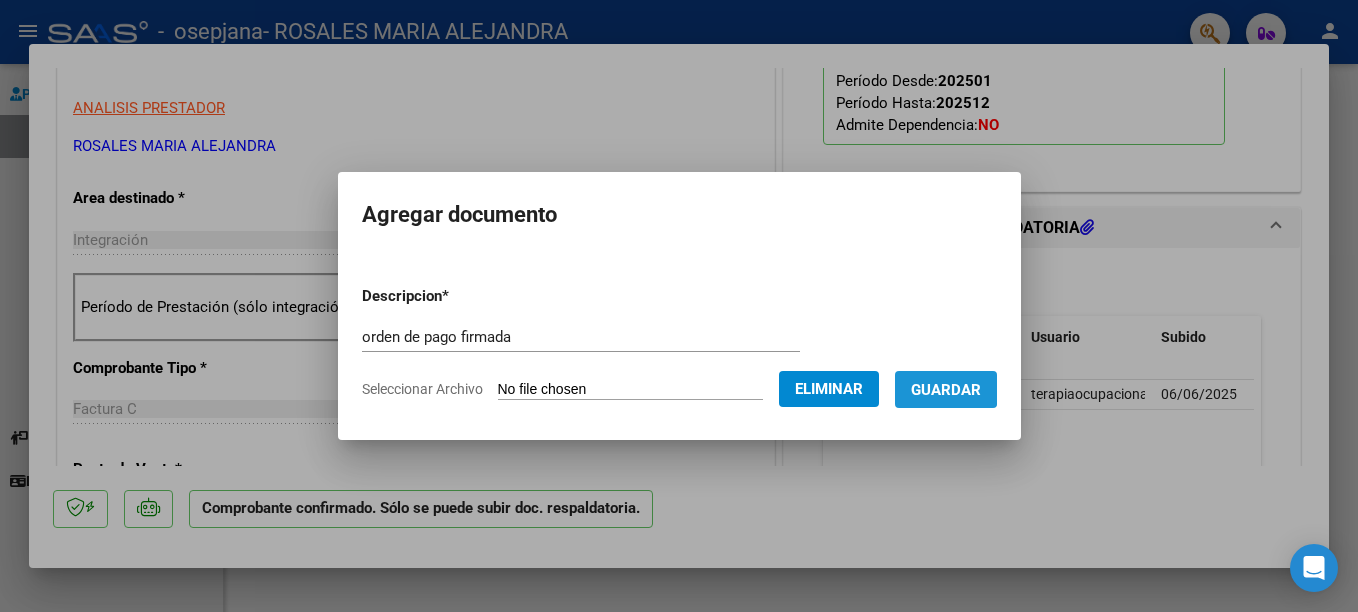 click on "Guardar" at bounding box center [946, 390] 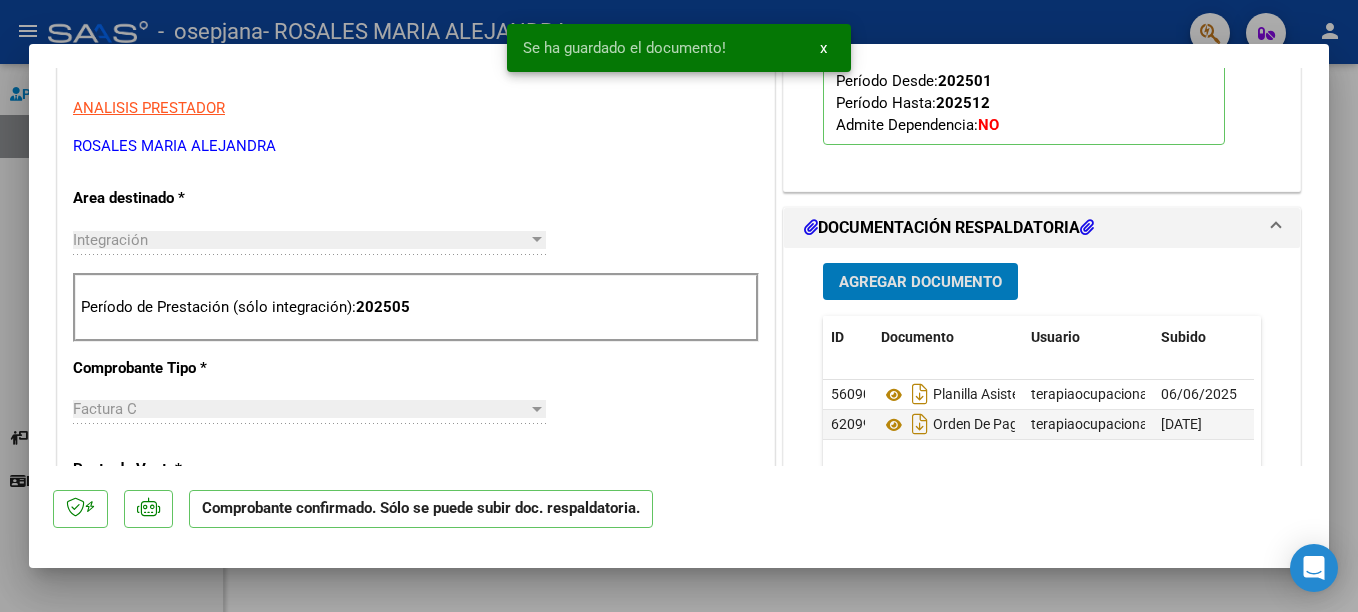 click at bounding box center [679, 306] 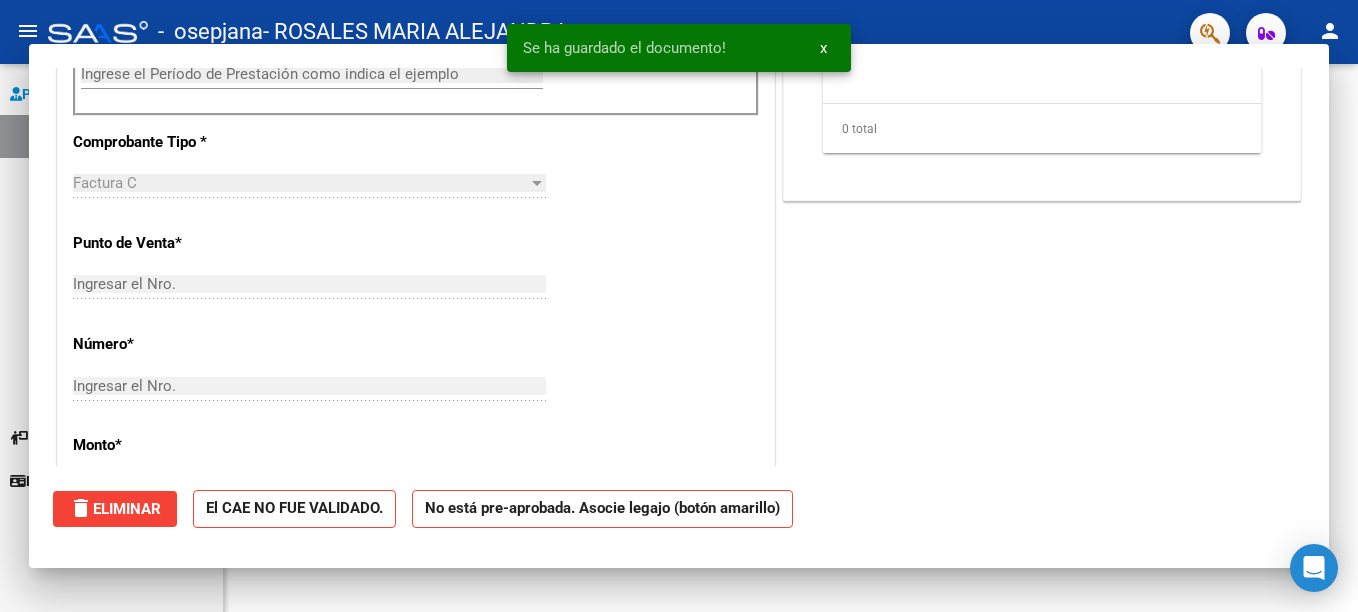 scroll, scrollTop: 0, scrollLeft: 0, axis: both 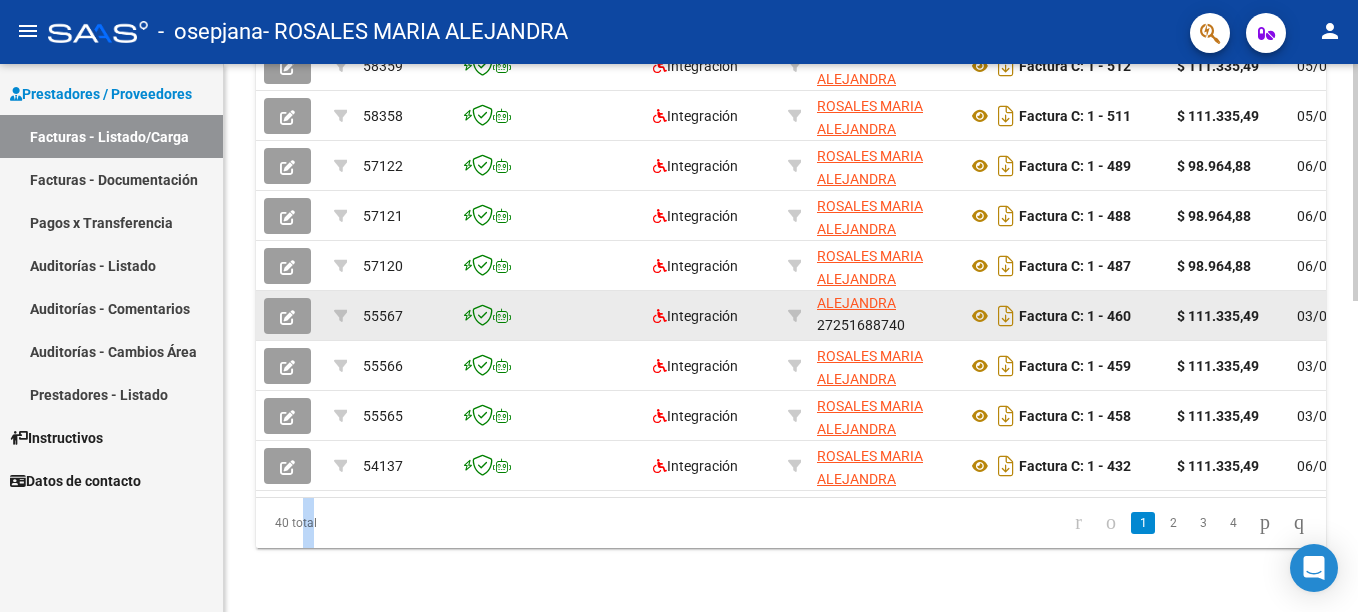 click 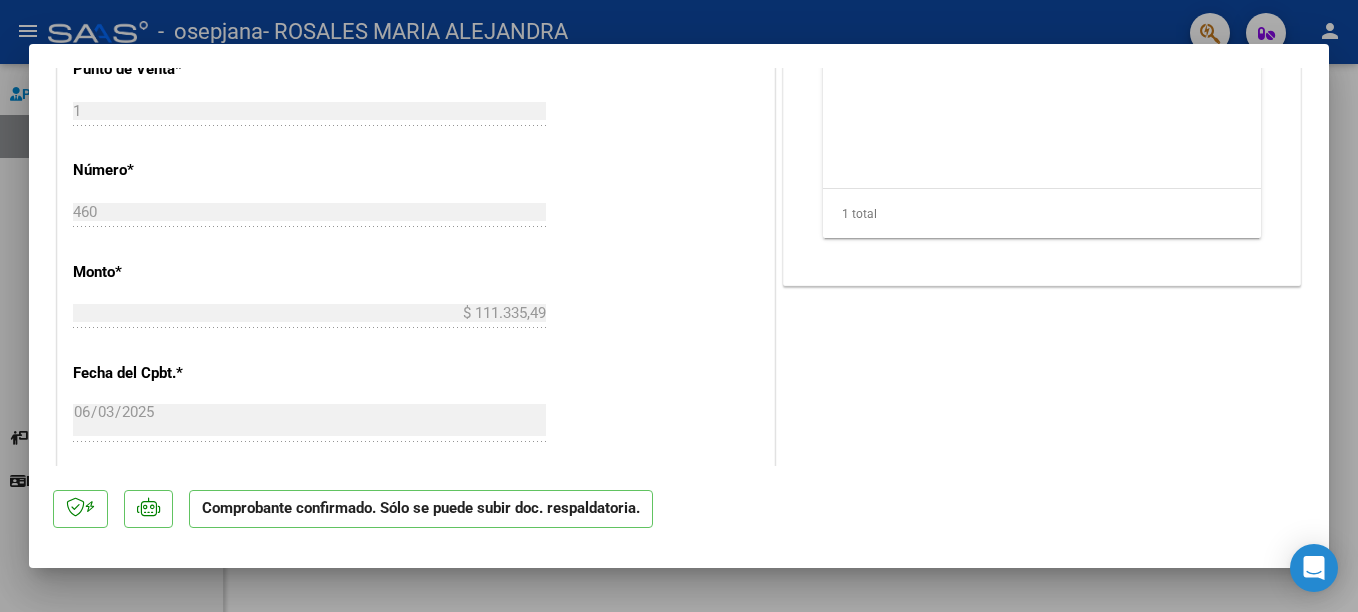 scroll, scrollTop: 700, scrollLeft: 0, axis: vertical 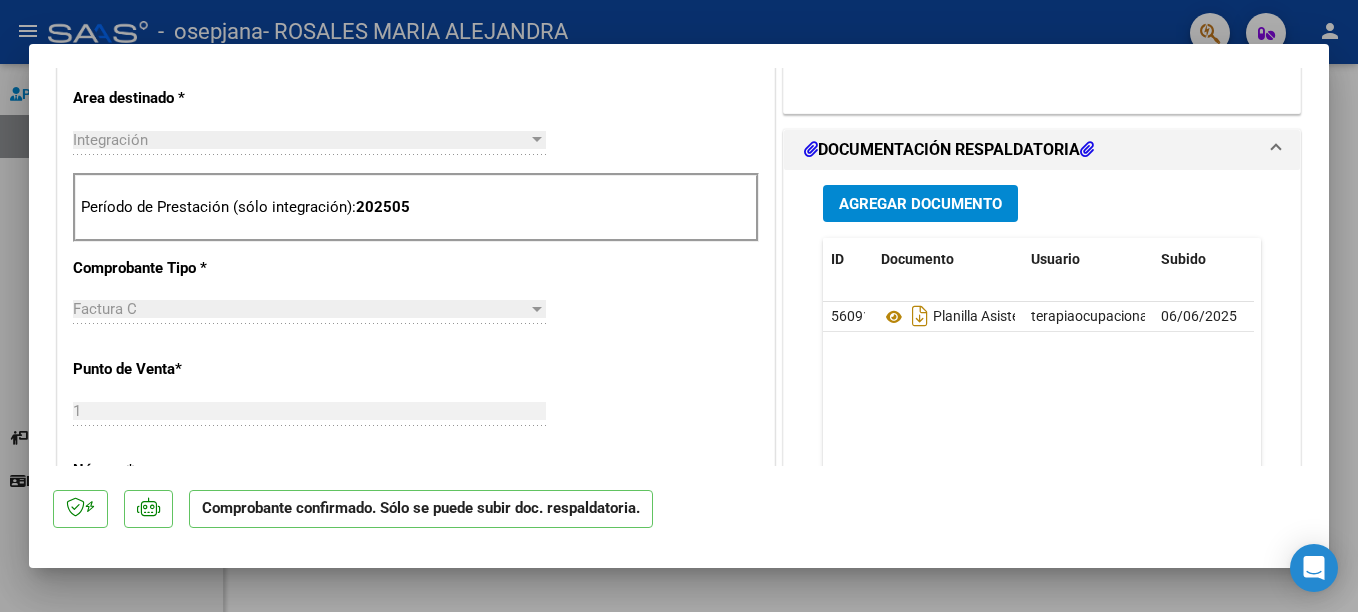 click on "Agregar Documento" at bounding box center (920, 204) 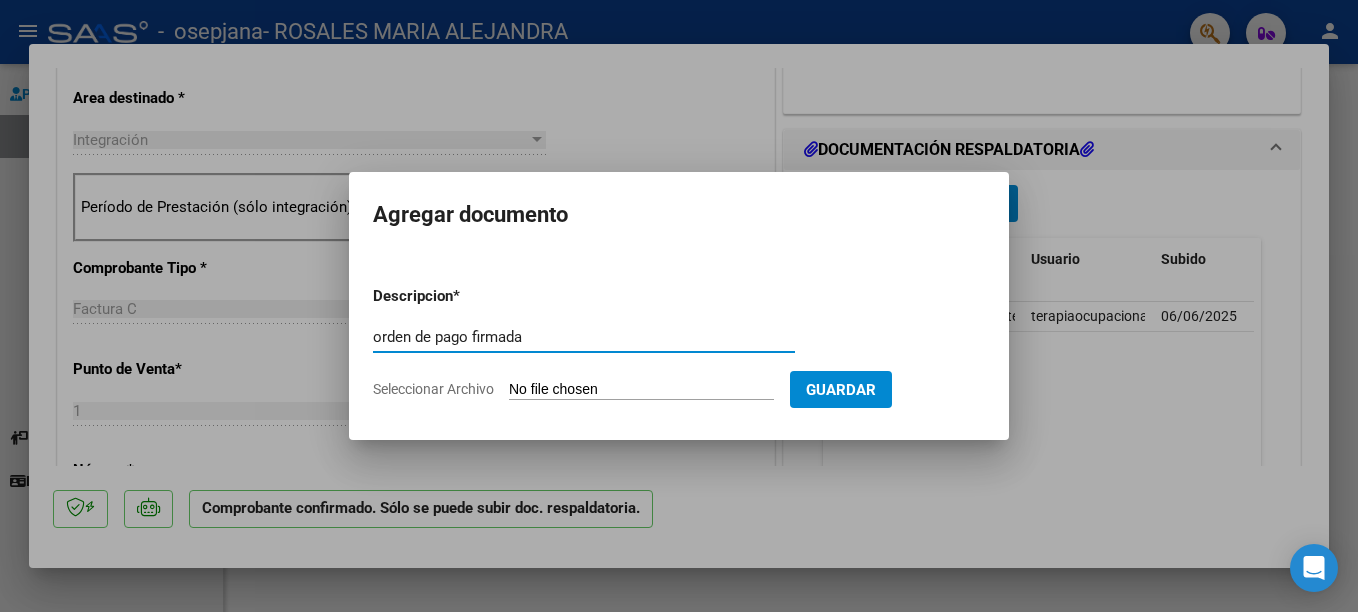 type on "orden de pago firmada" 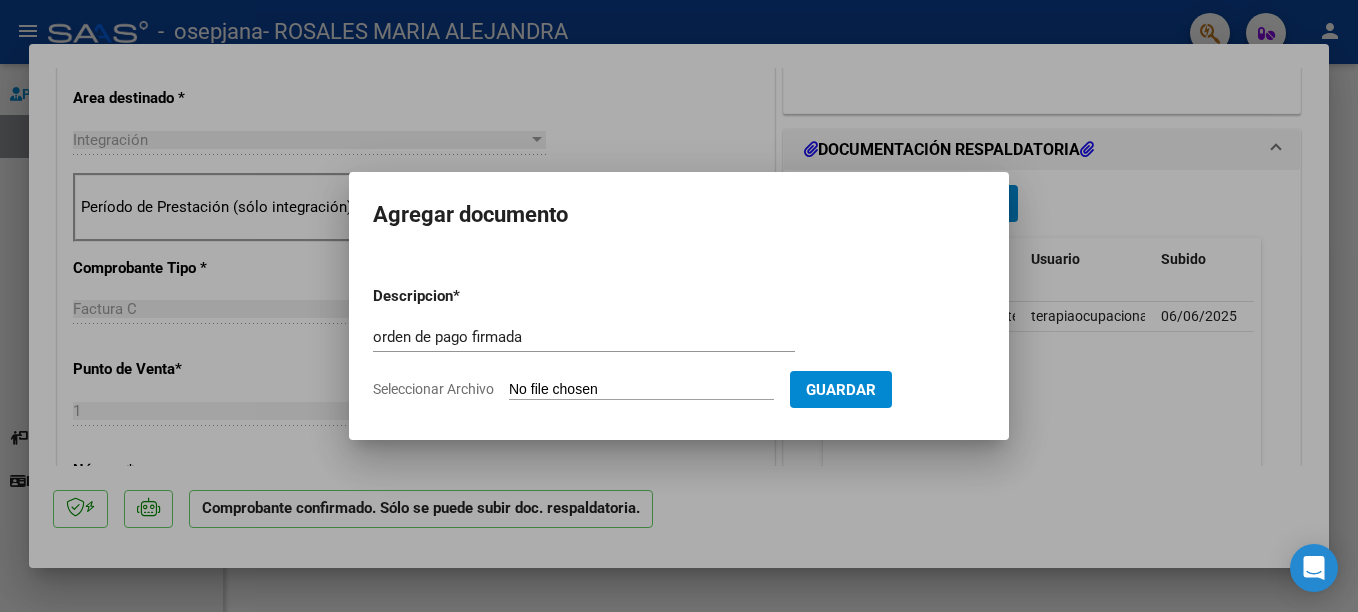 click on "Seleccionar Archivo" at bounding box center (641, 390) 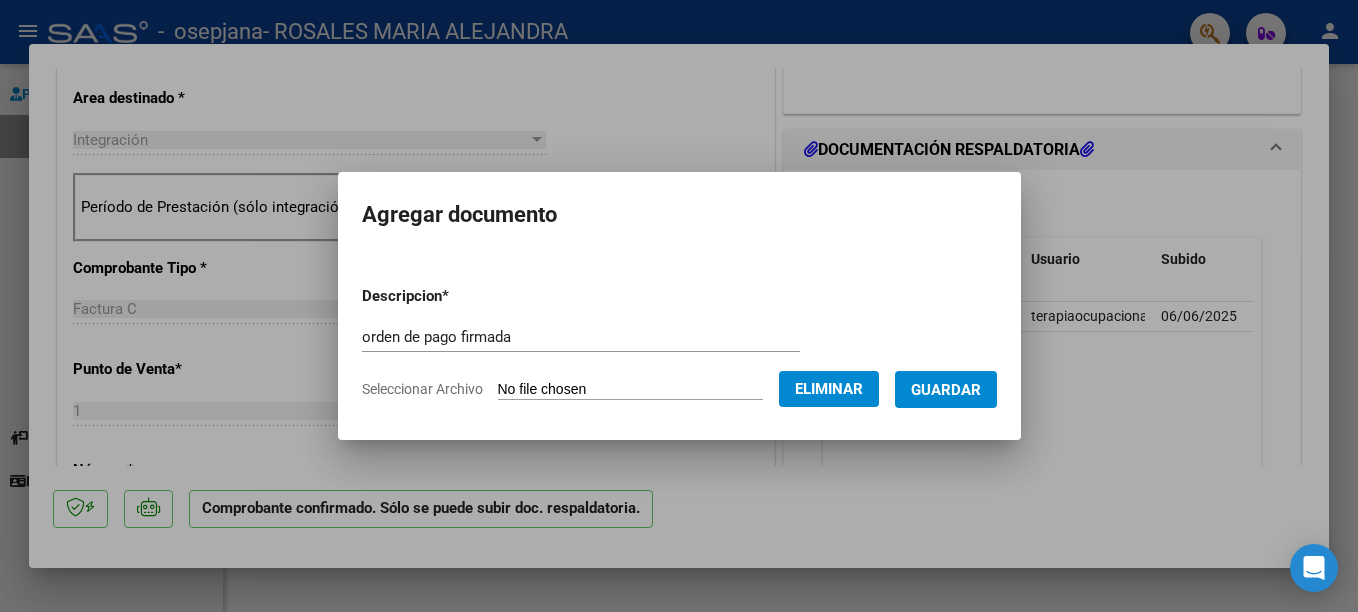 click on "Guardar" at bounding box center (946, 390) 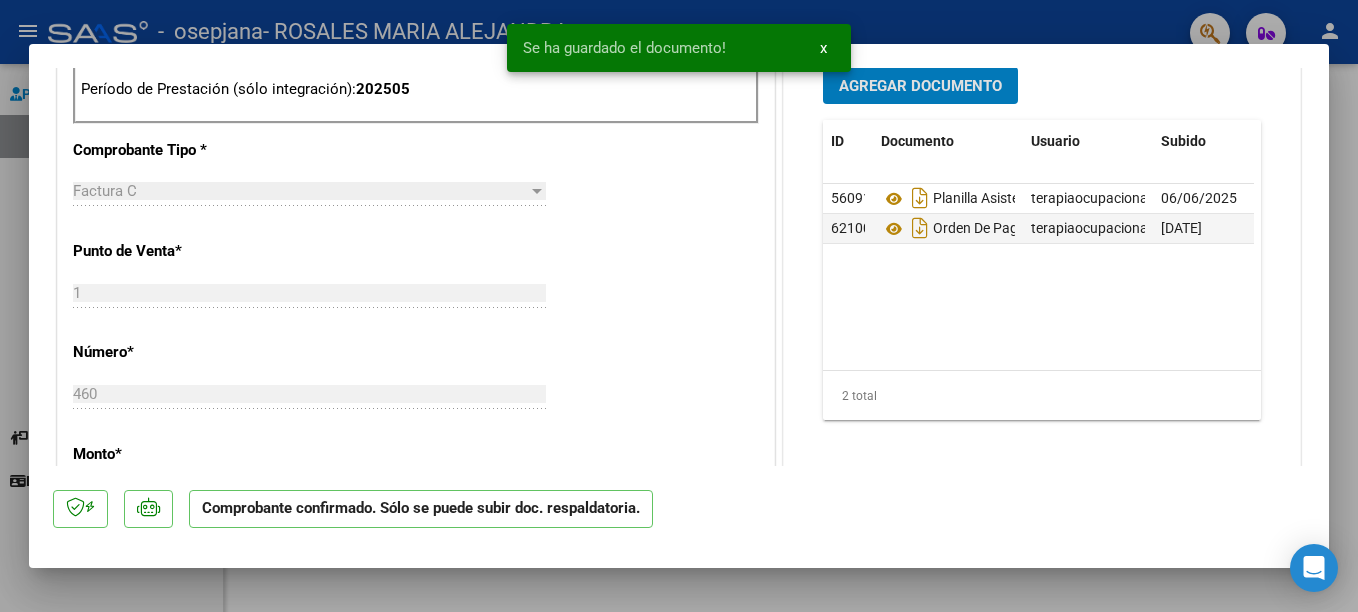 scroll, scrollTop: 900, scrollLeft: 0, axis: vertical 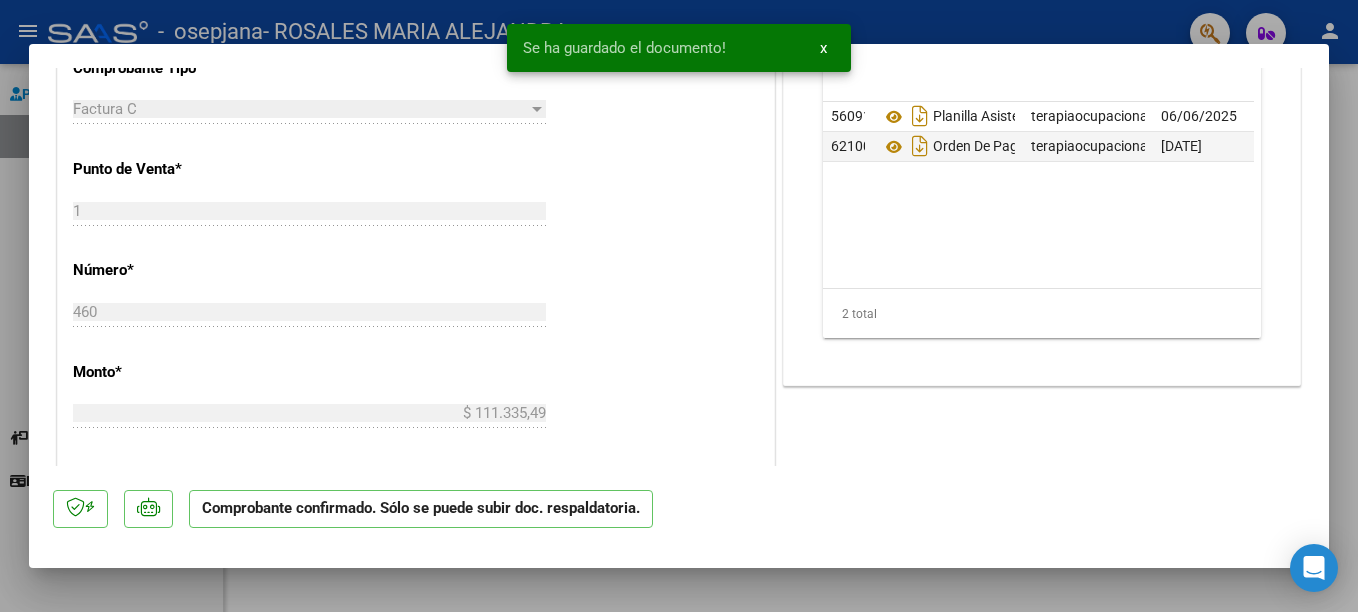 click at bounding box center [679, 306] 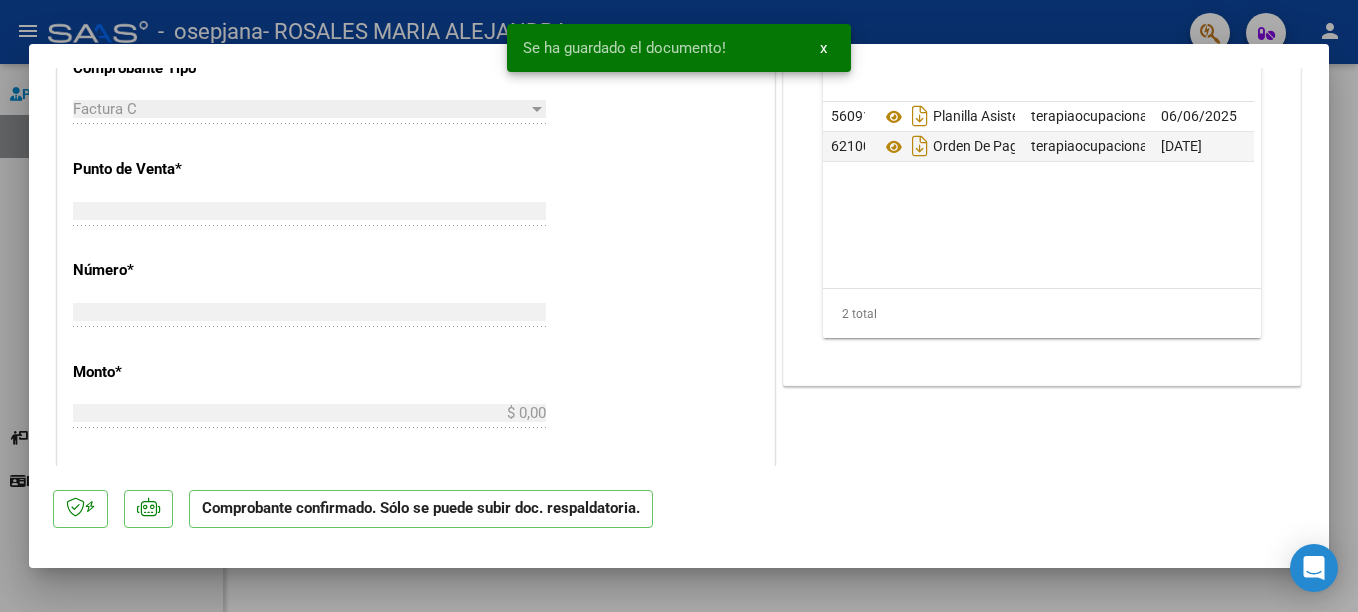 type 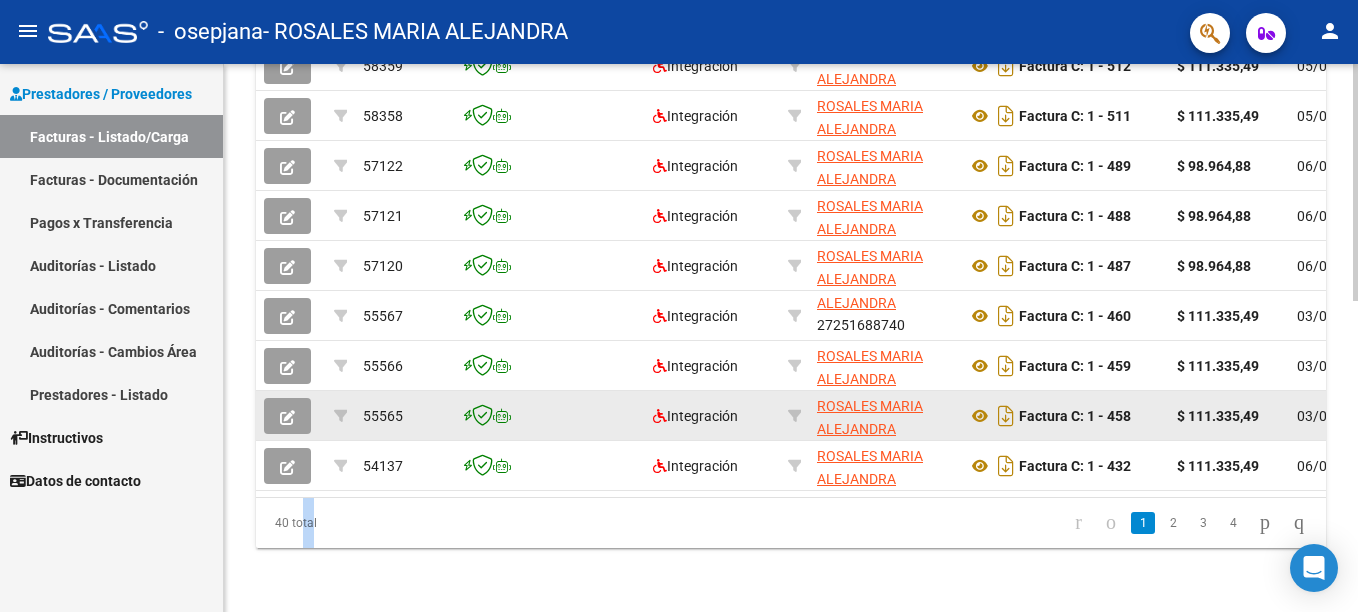 click 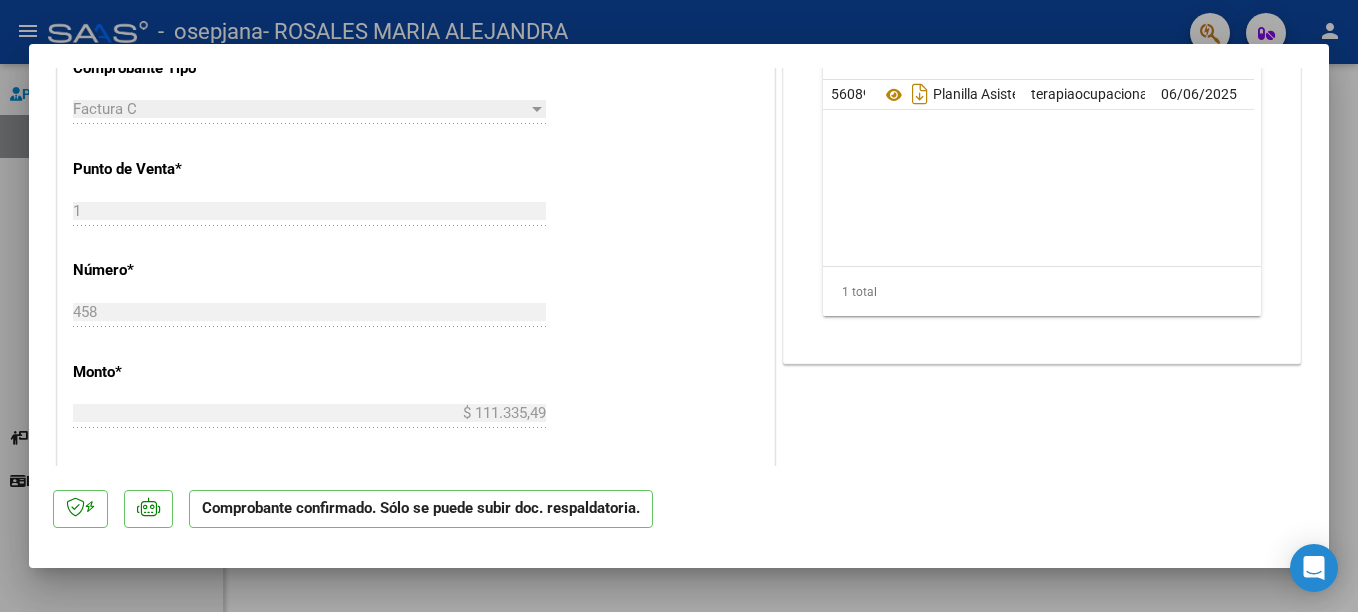 scroll, scrollTop: 600, scrollLeft: 0, axis: vertical 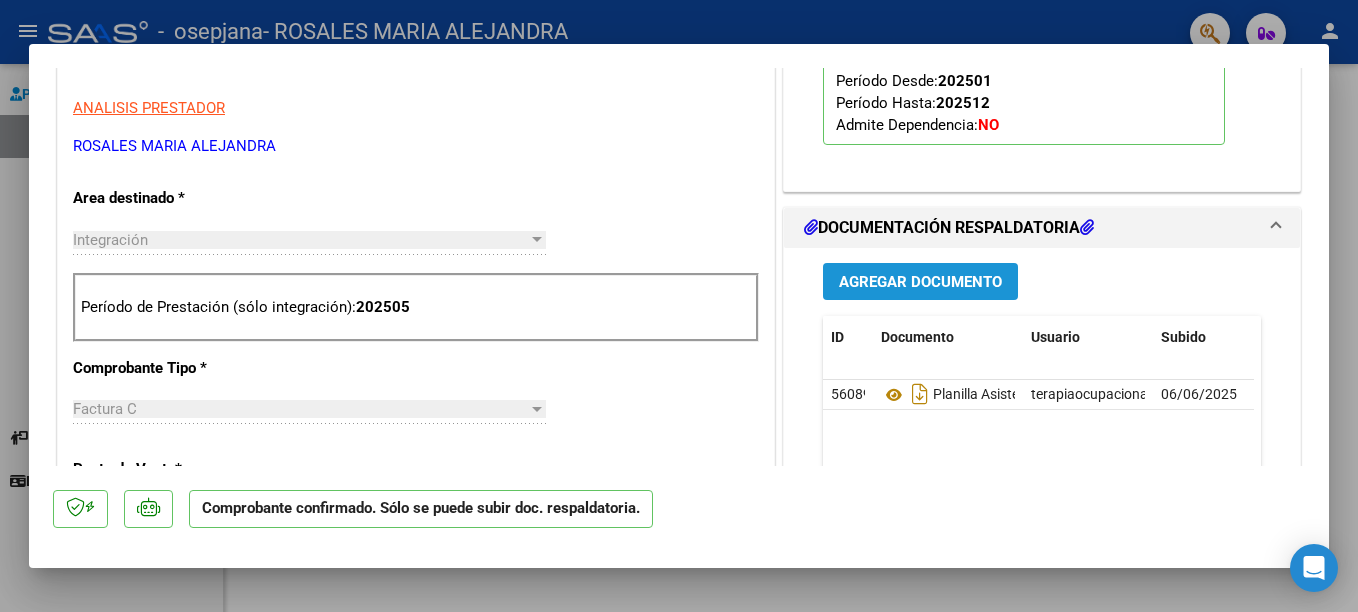 click on "Agregar Documento" at bounding box center [920, 282] 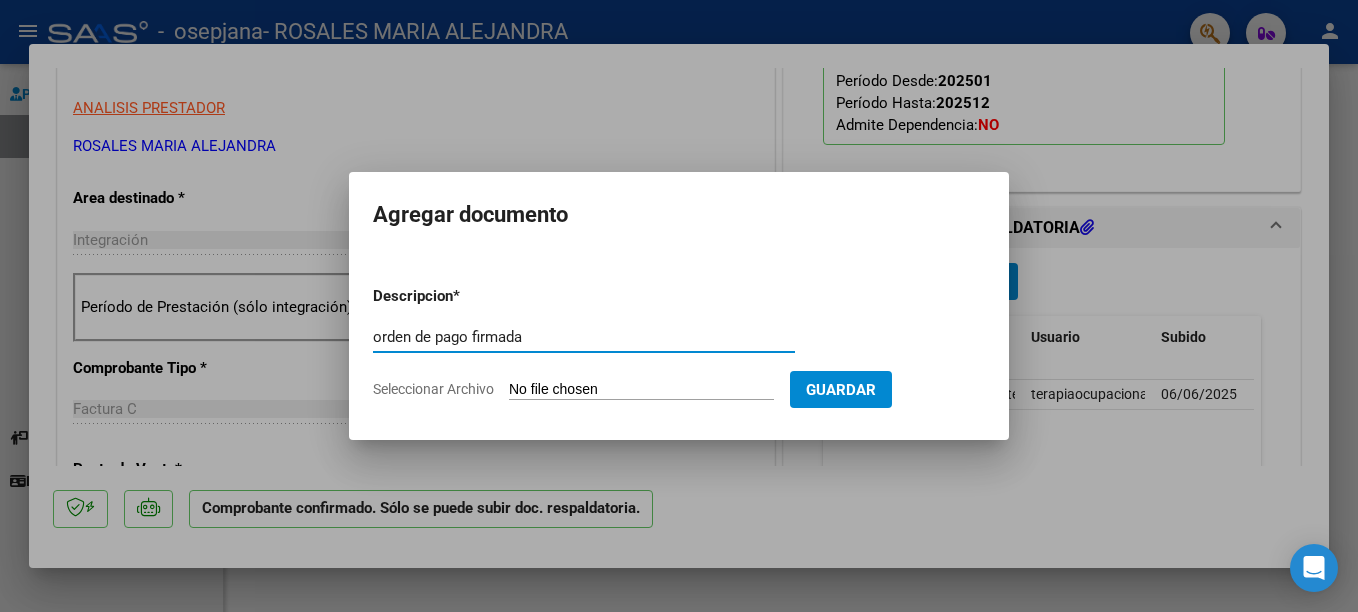 type on "orden de pago firmada" 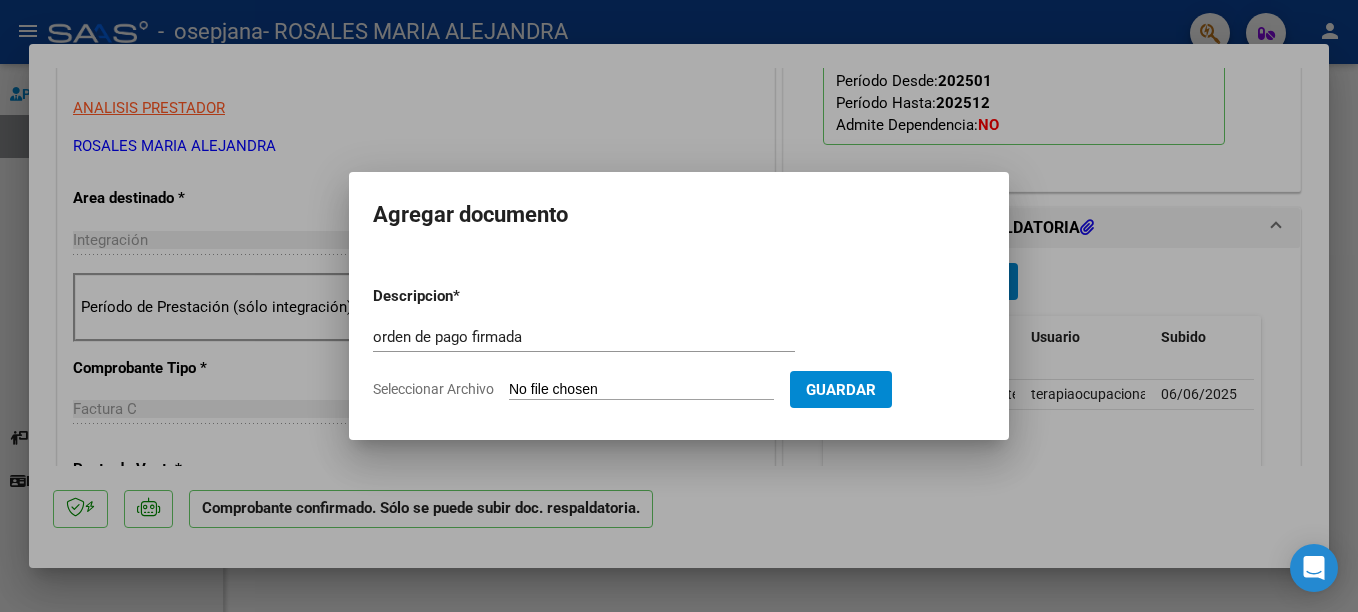 click on "Seleccionar Archivo" at bounding box center (641, 390) 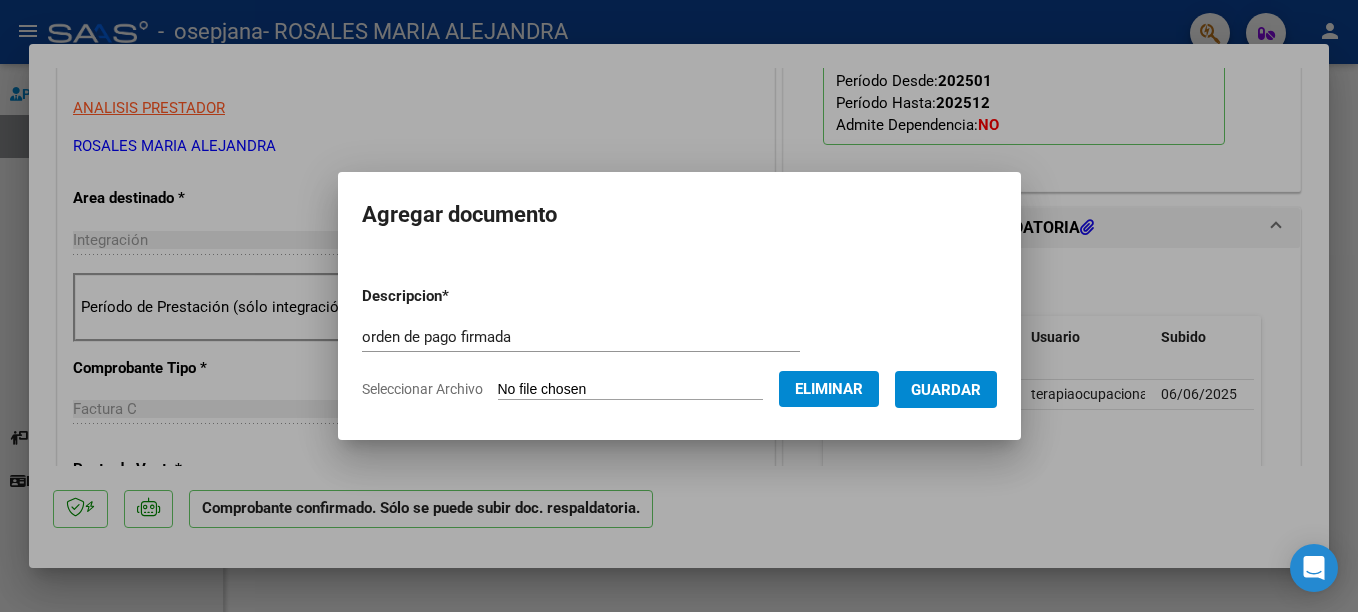 click on "Guardar" at bounding box center [946, 390] 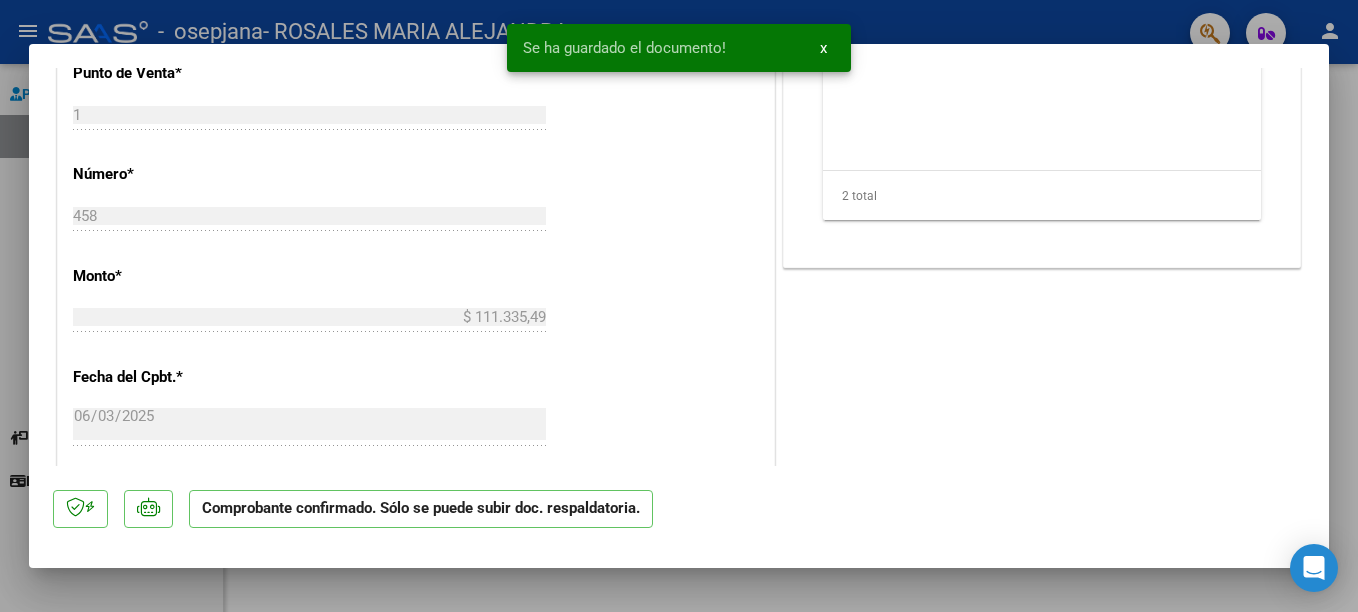scroll, scrollTop: 1100, scrollLeft: 0, axis: vertical 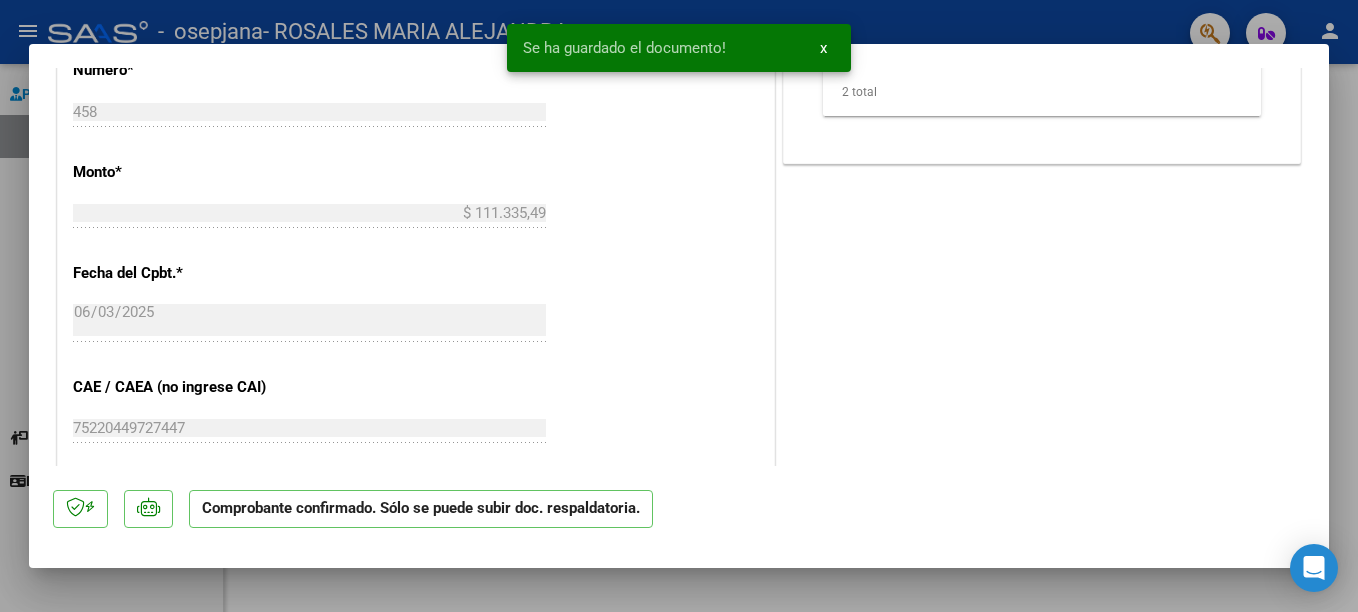 click at bounding box center (679, 306) 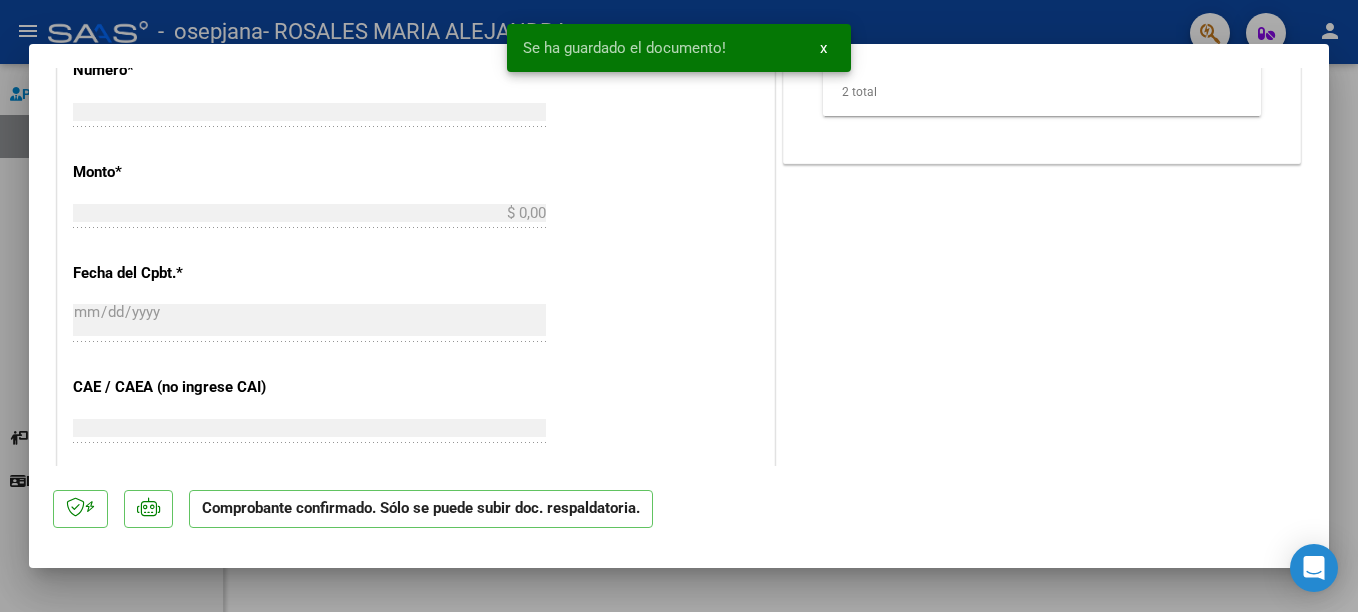 scroll, scrollTop: 873, scrollLeft: 0, axis: vertical 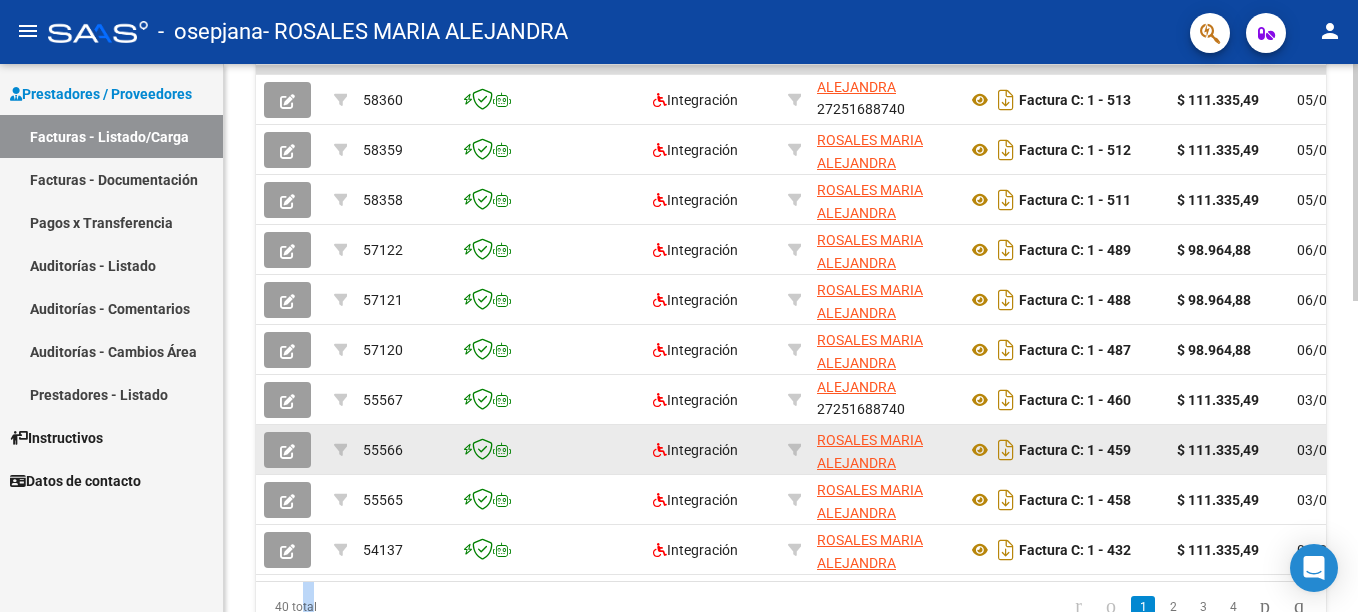 click 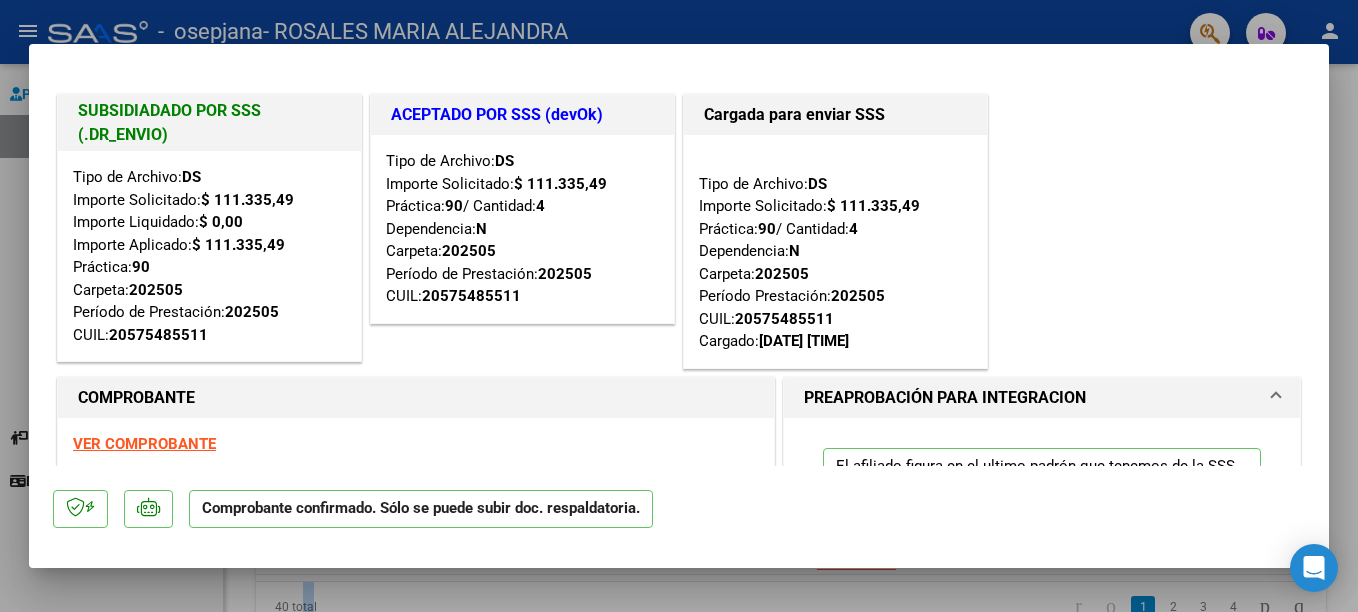 click at bounding box center [679, 306] 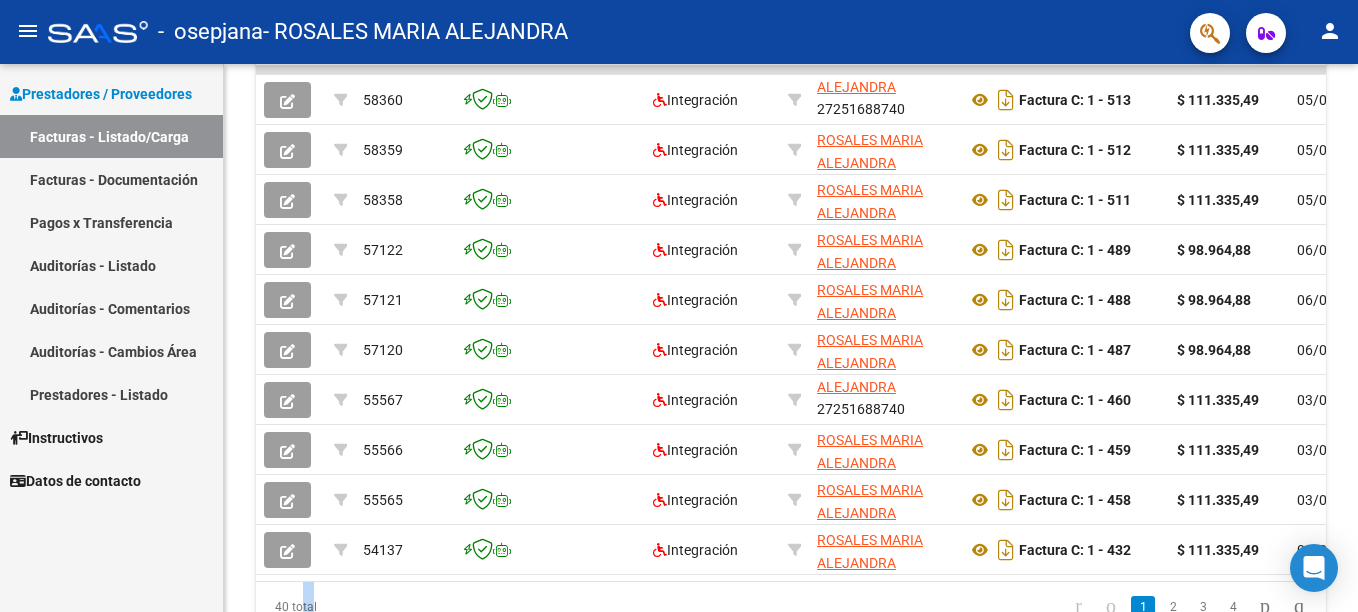 click on "person" 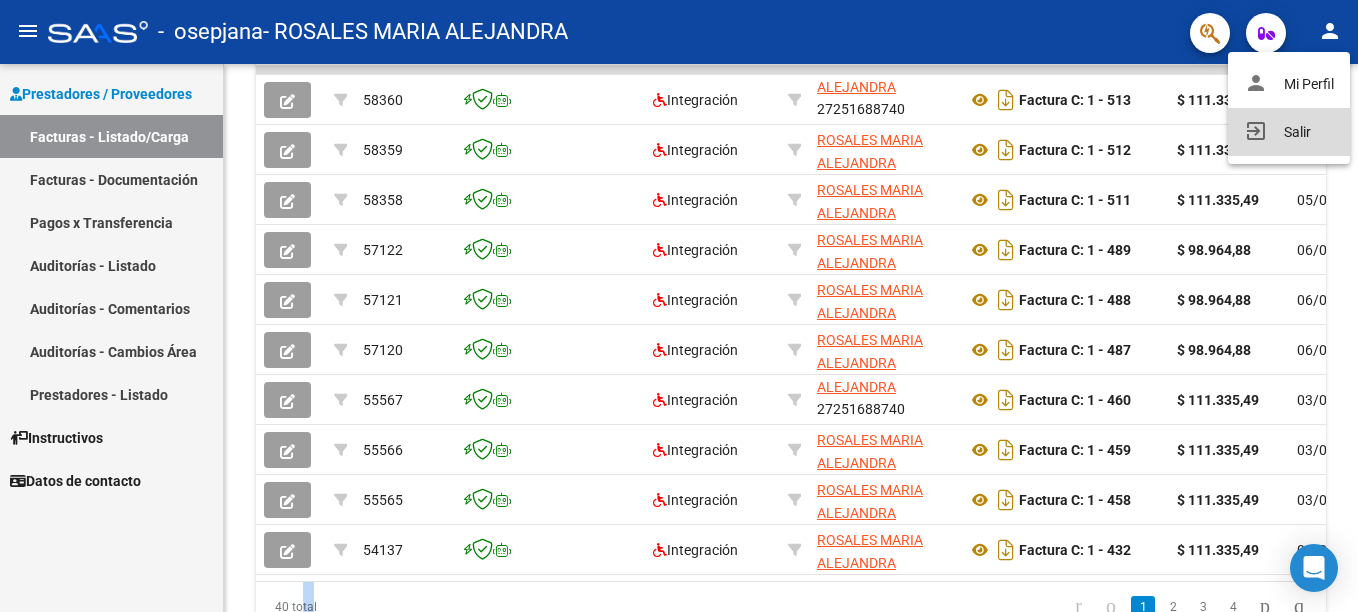 click on "exit_to_app  Salir" at bounding box center [1289, 132] 